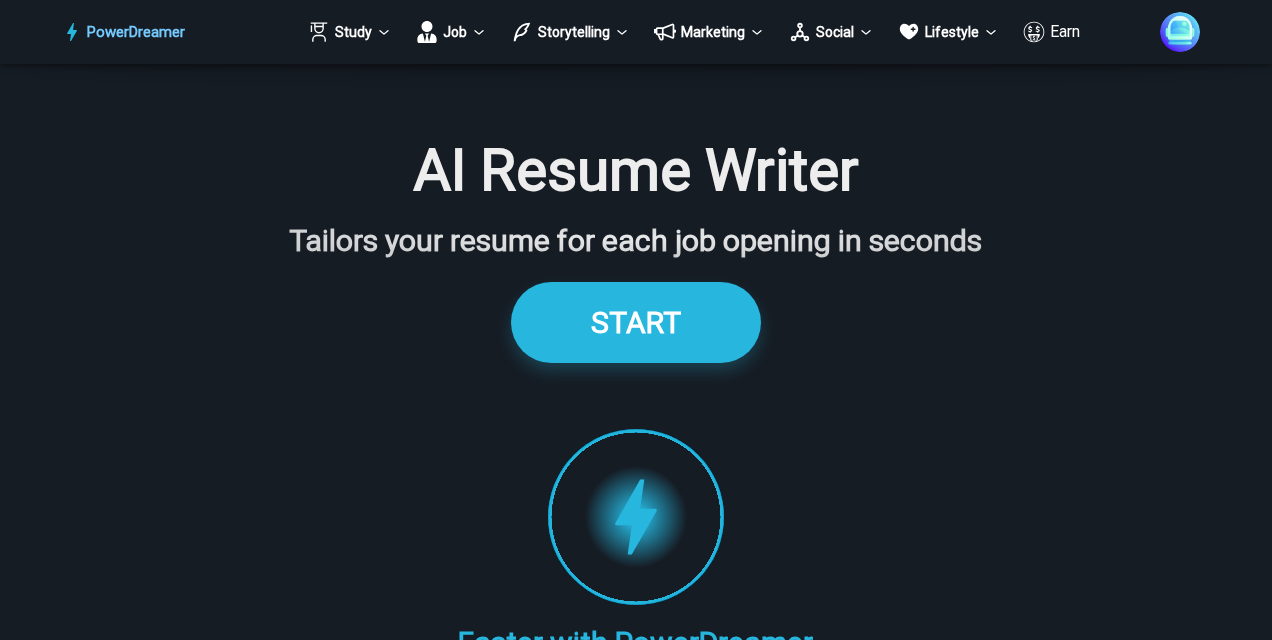 scroll, scrollTop: 1617, scrollLeft: 0, axis: vertical 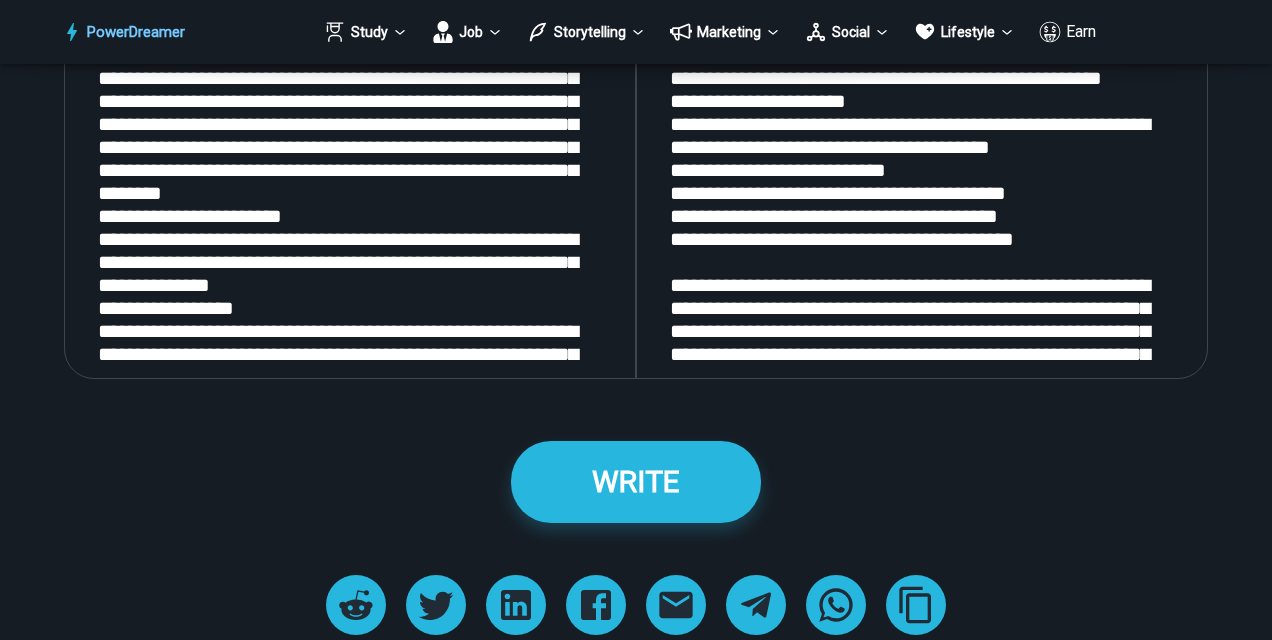 click at bounding box center [350, 113] 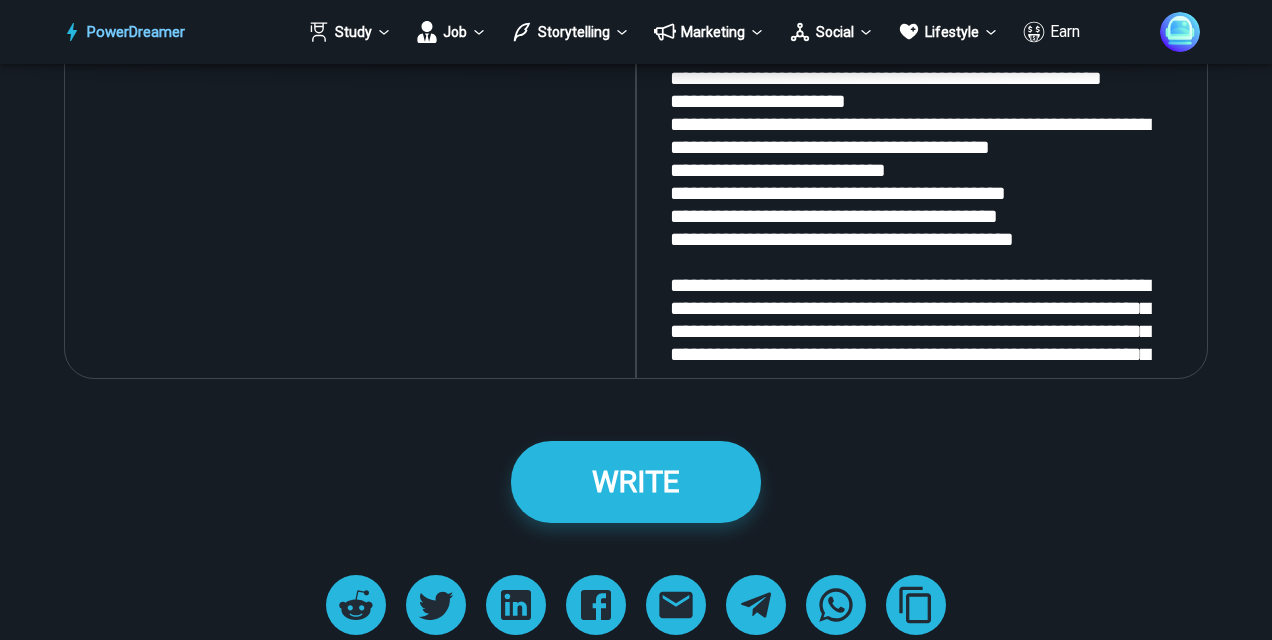 scroll, scrollTop: 2524, scrollLeft: 0, axis: vertical 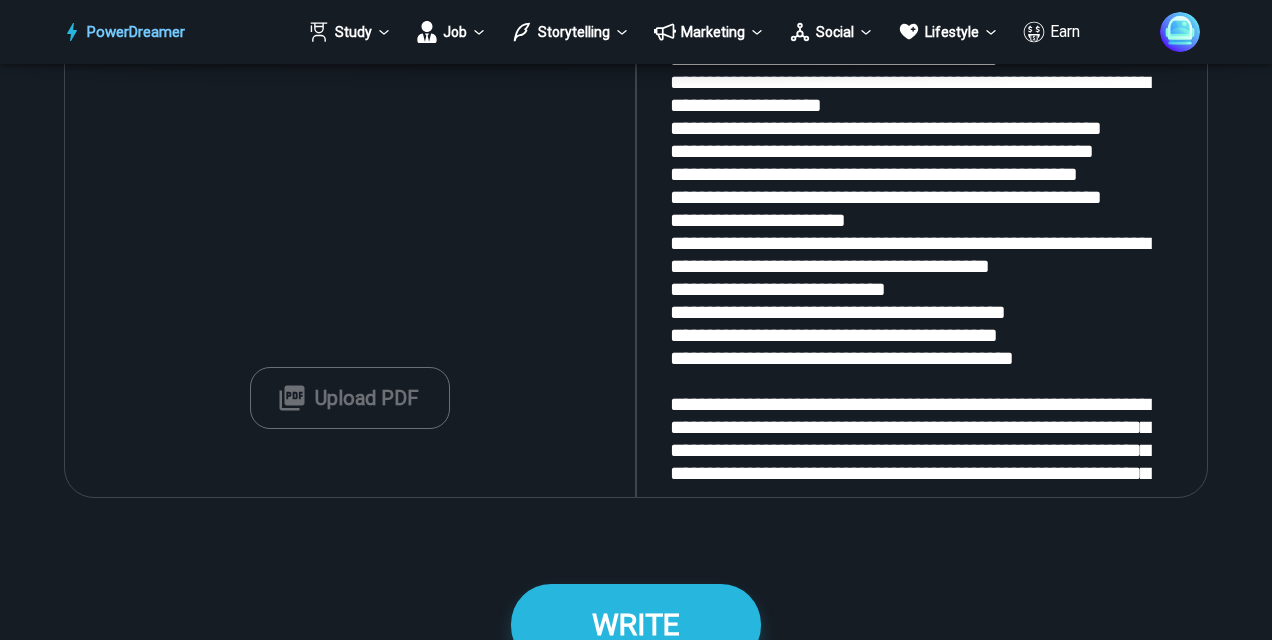 type 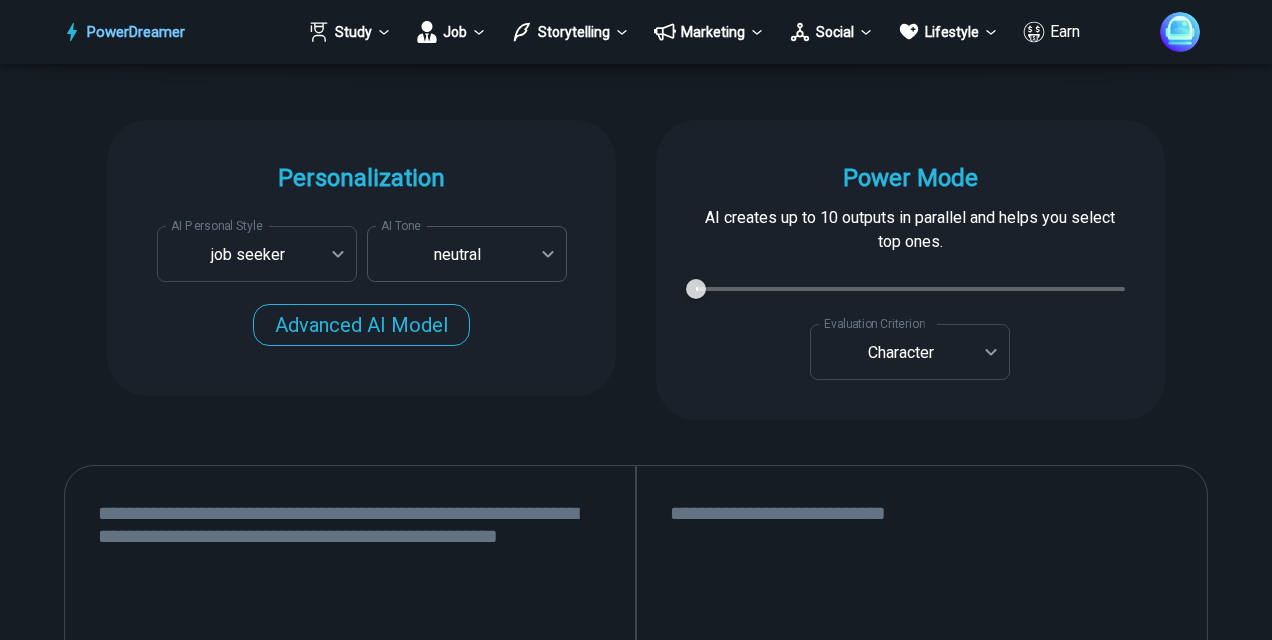 scroll, scrollTop: 1924, scrollLeft: 0, axis: vertical 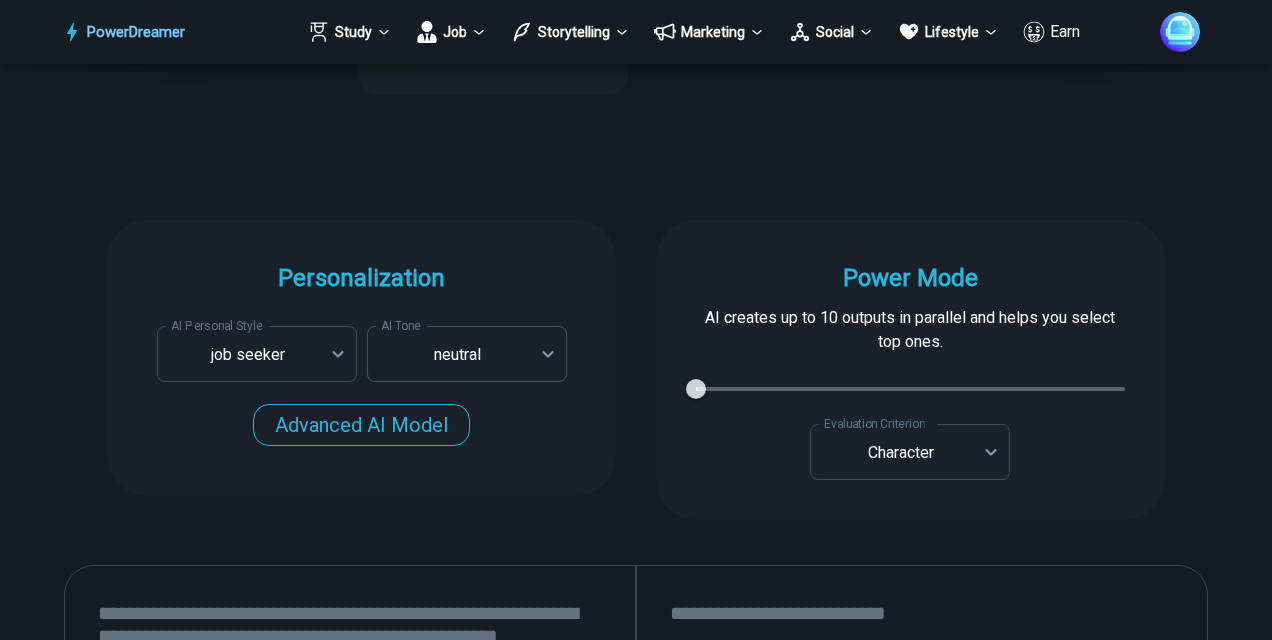 type 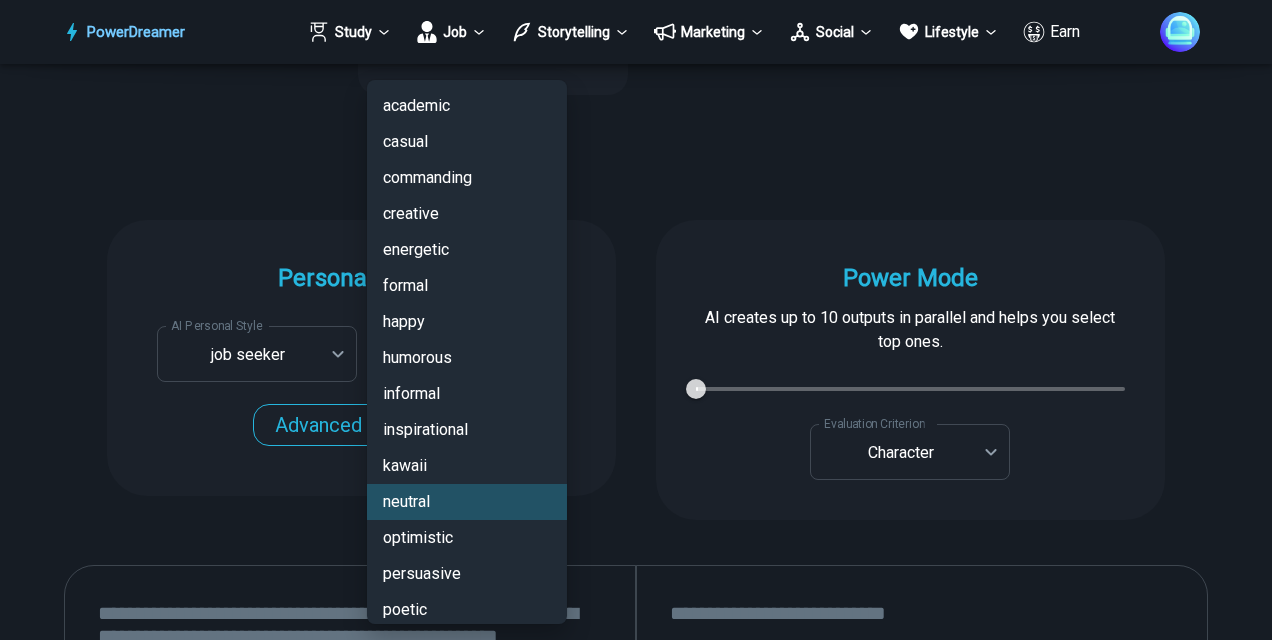 click on "45,645 credits used. 1,954,355 credits left. PowerDreamer Study Job Storytelling Marketing Social Lifestyle Earn AI Resume Writer Tailors your resume for each job opening in seconds START Faster with PowerDreamer 215,040 AI-Generated Outputs. 60,000+ PowerDreamer Users. PowerDreamer saved me a ton of stress and even more time. Highly recommend. [FIRST] [LAST] is a writer and producer with experience at Morning Rush, [STATE] PBS, Metro Weekly and The Washington Times I received a job offer today that your awesome website helped me get. Thank you! I will be singing your praises. [FIRST] [LAST] signed up to PowerDreamer November 30th 2023 and received his job offer February 1st 2024 Absolutely love this program!! I'm usually hesitant to pay for anything without being able to try it for free first. However, I was desperate to get resume writing help and this program far exceeded my expectations! I have been telling anyone I know looking for a job to try it. [FIRST] [LAST] [FIRST] [LAST], Product Manager in E-Commerce [FIRST] [LAST] [FIRST] [LAST] [FIRST] [LAST] Personalization AI Voice" at bounding box center (636, 2978) 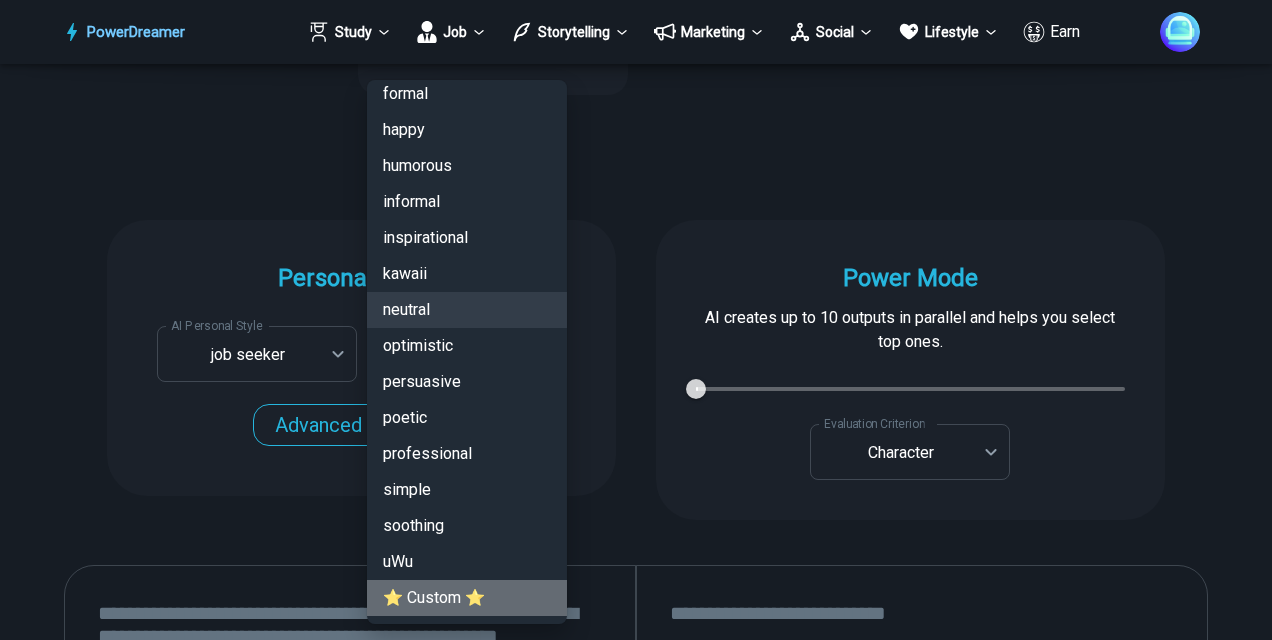 click on "⭐ Custom ⭐" at bounding box center [467, 598] 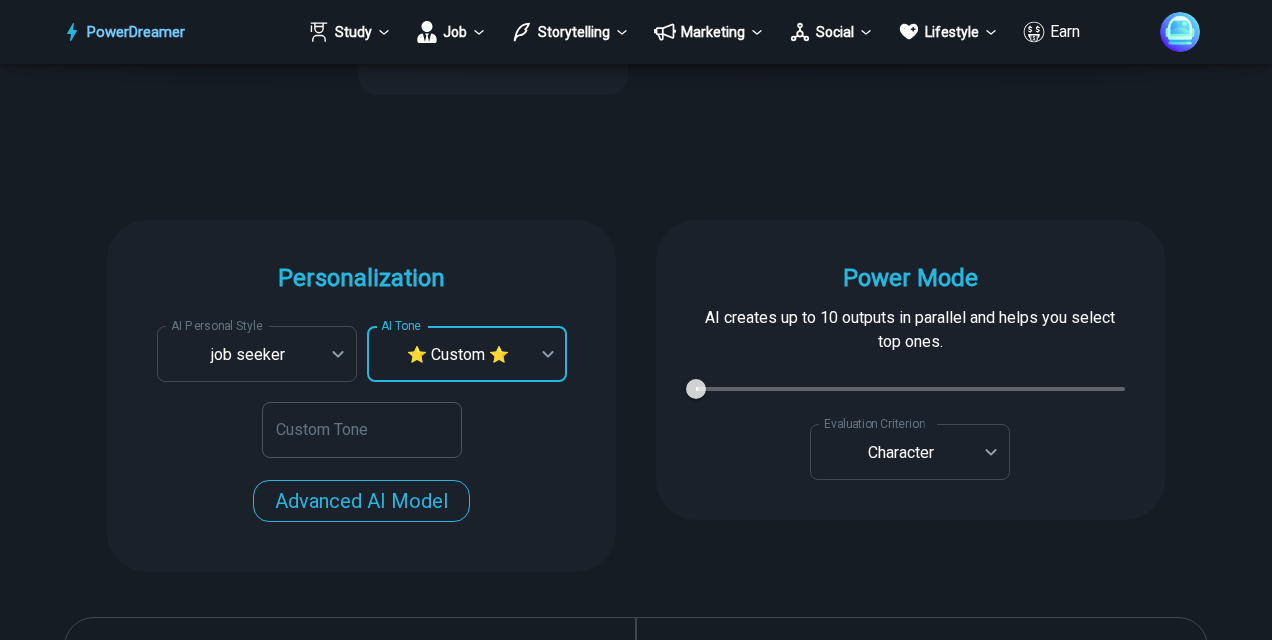 click on "Custom Tone" at bounding box center [362, 430] 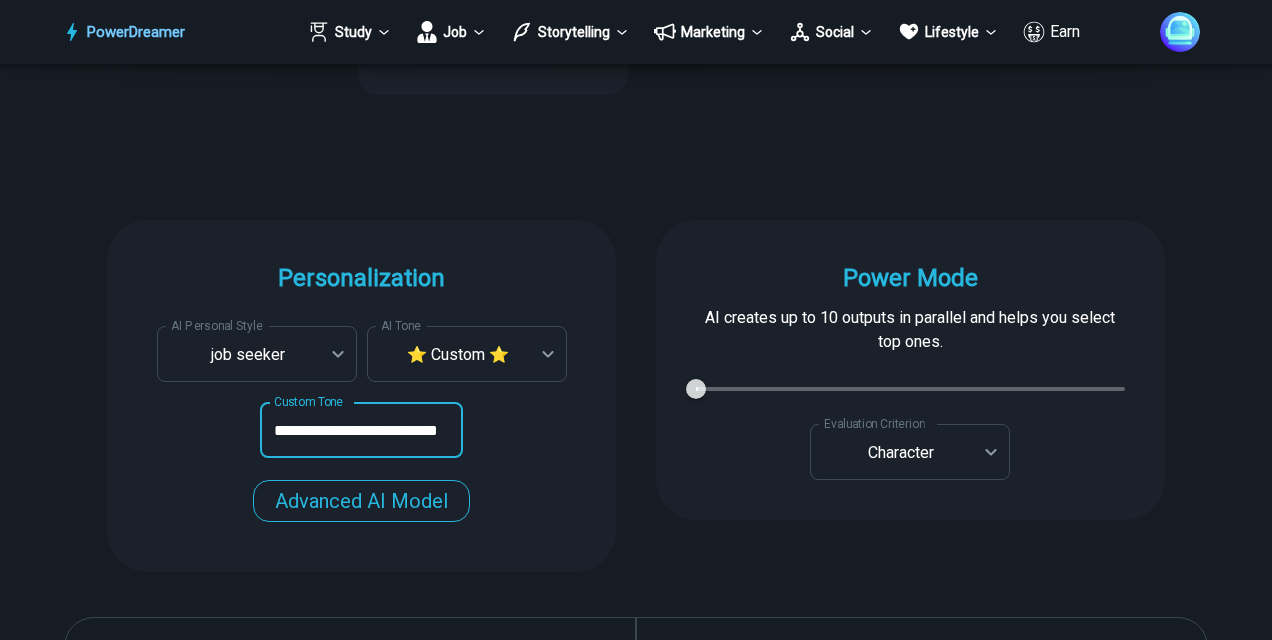scroll, scrollTop: 0, scrollLeft: 24, axis: horizontal 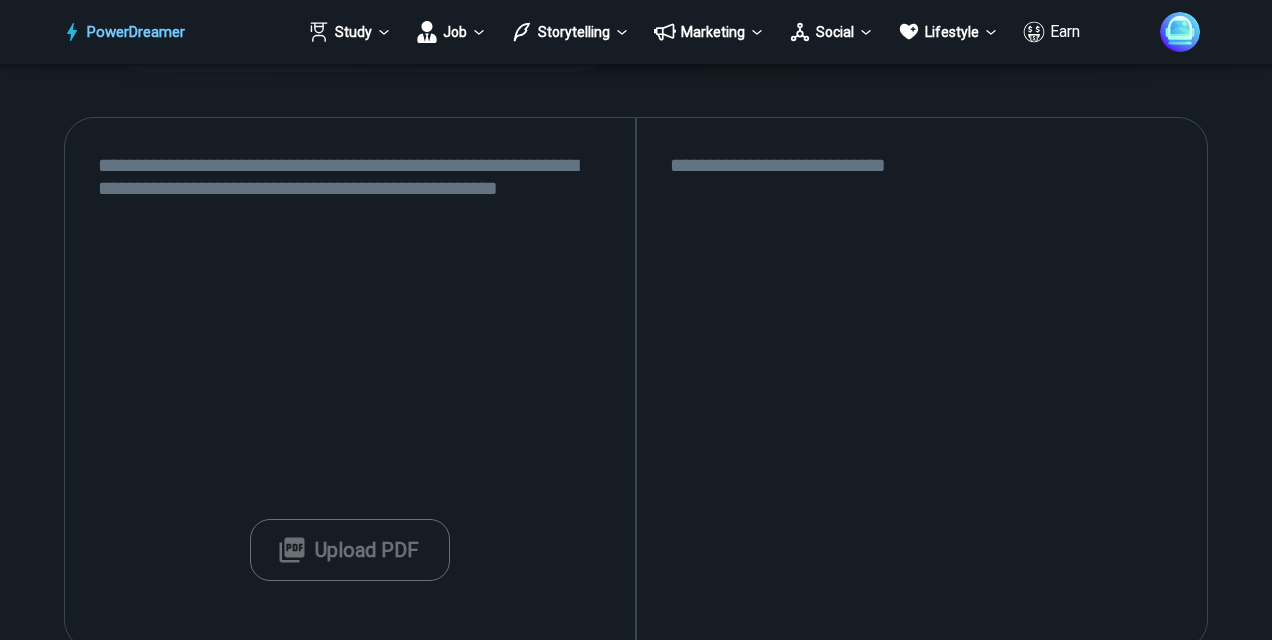 click at bounding box center [350, 384] 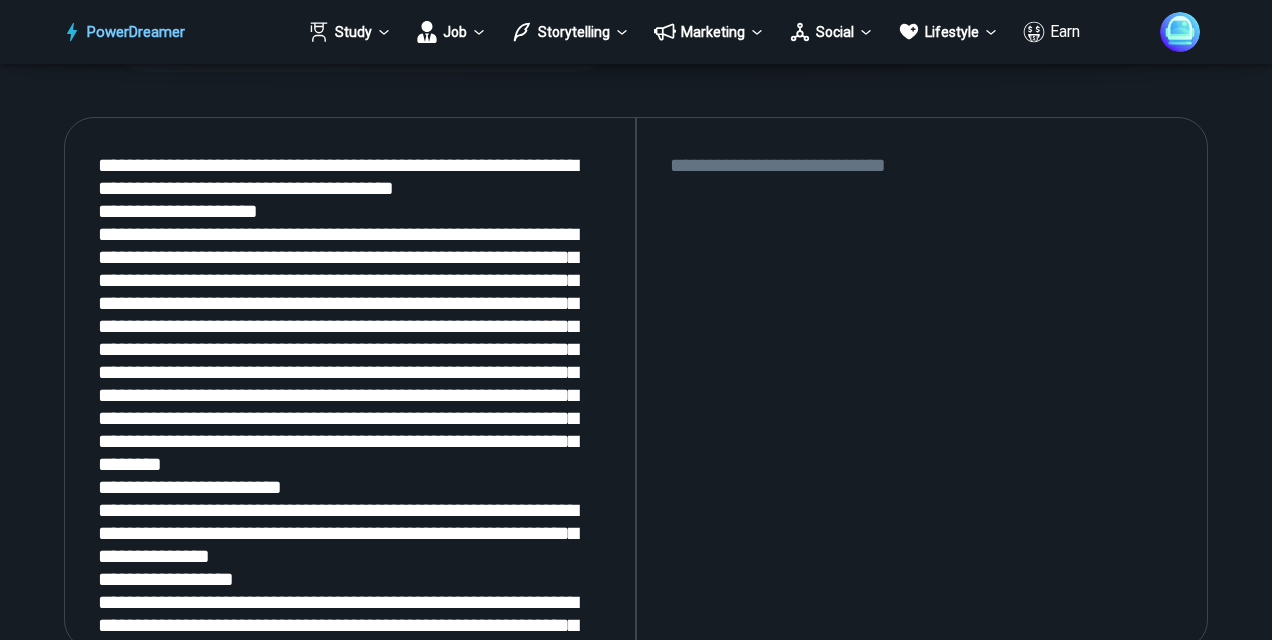 scroll, scrollTop: 6604, scrollLeft: 0, axis: vertical 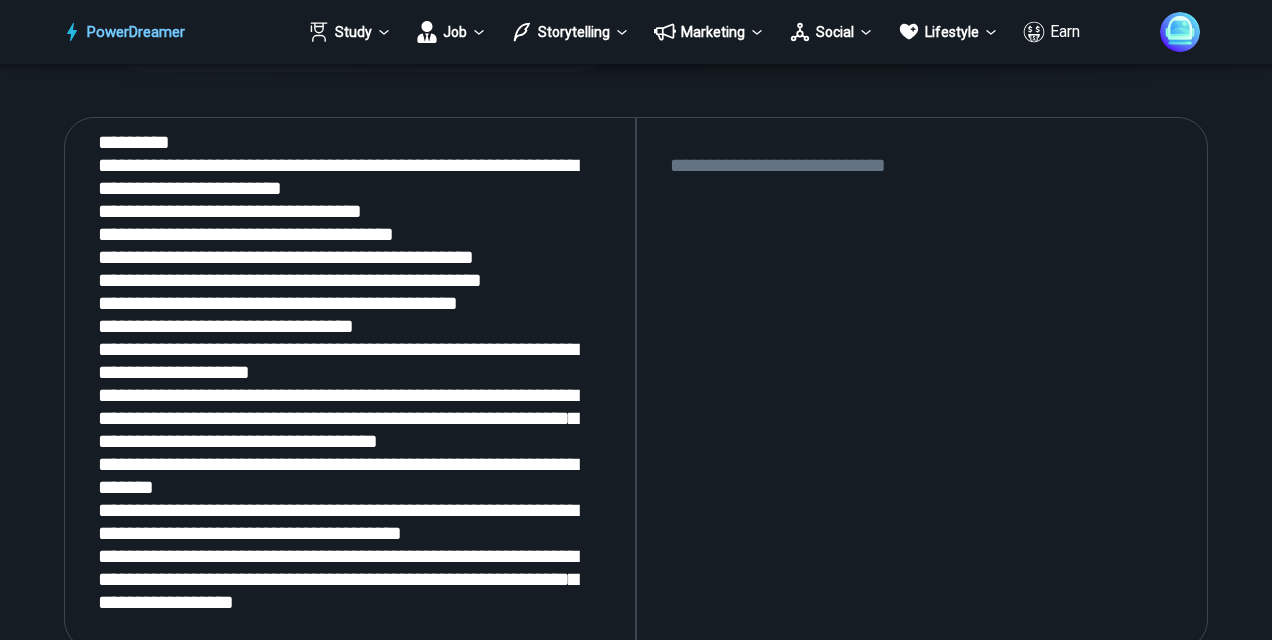 type on "**********" 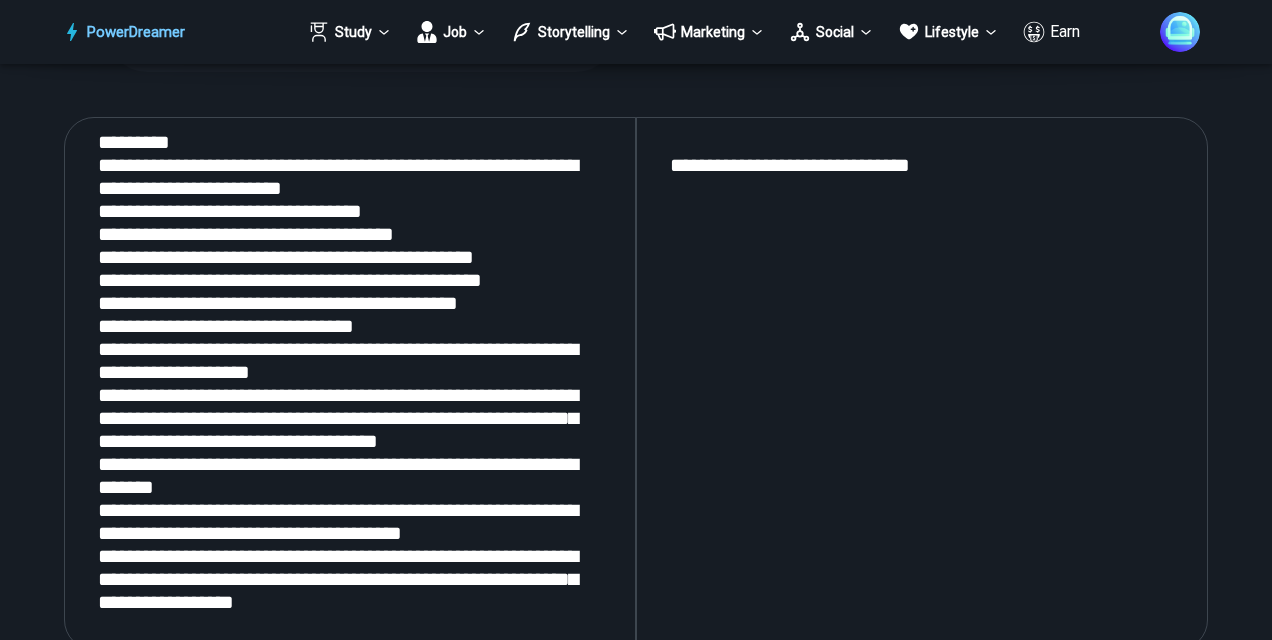 paste on "**********" 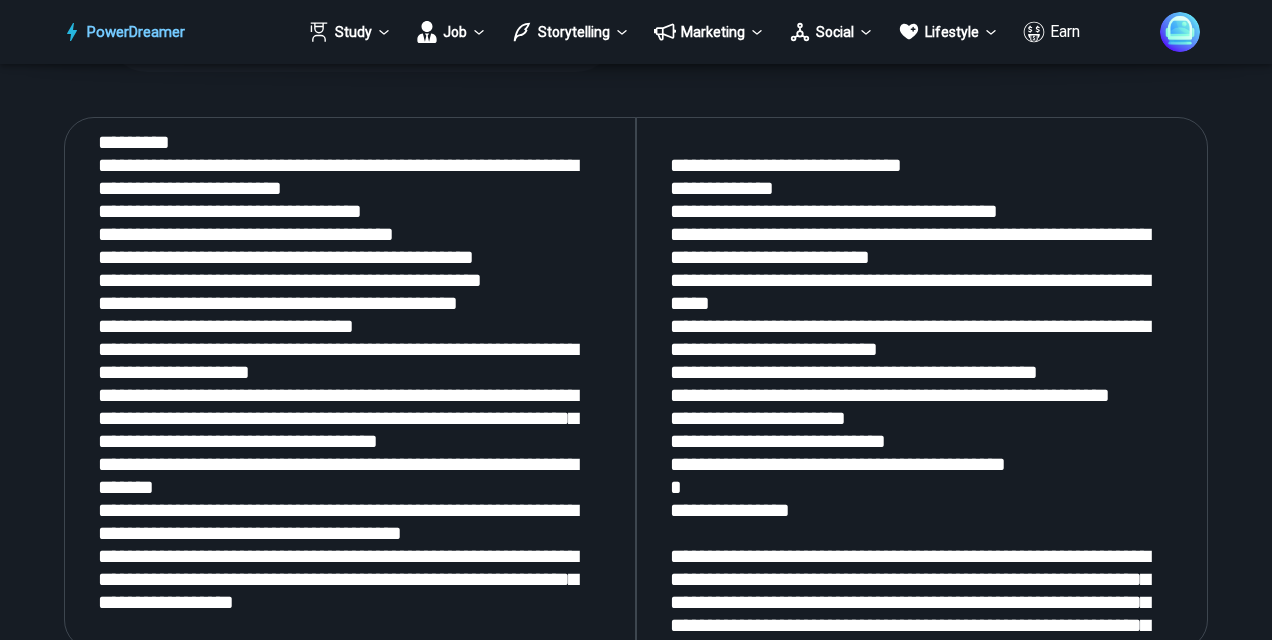 scroll, scrollTop: 4649, scrollLeft: 0, axis: vertical 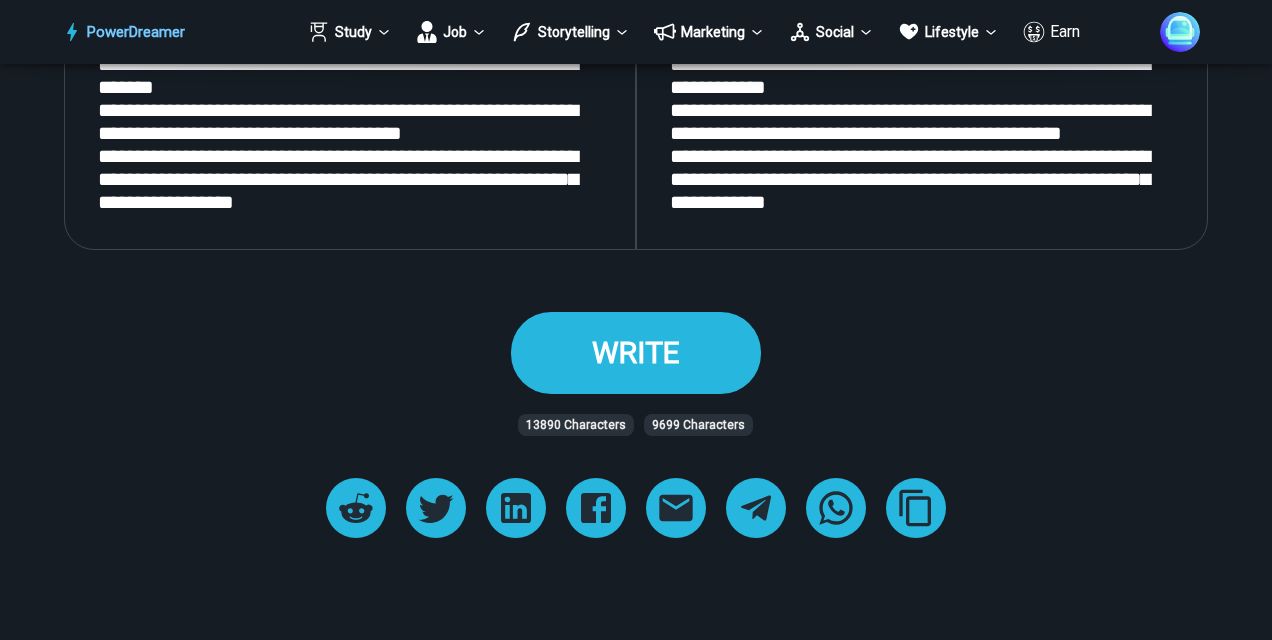 type on "**********" 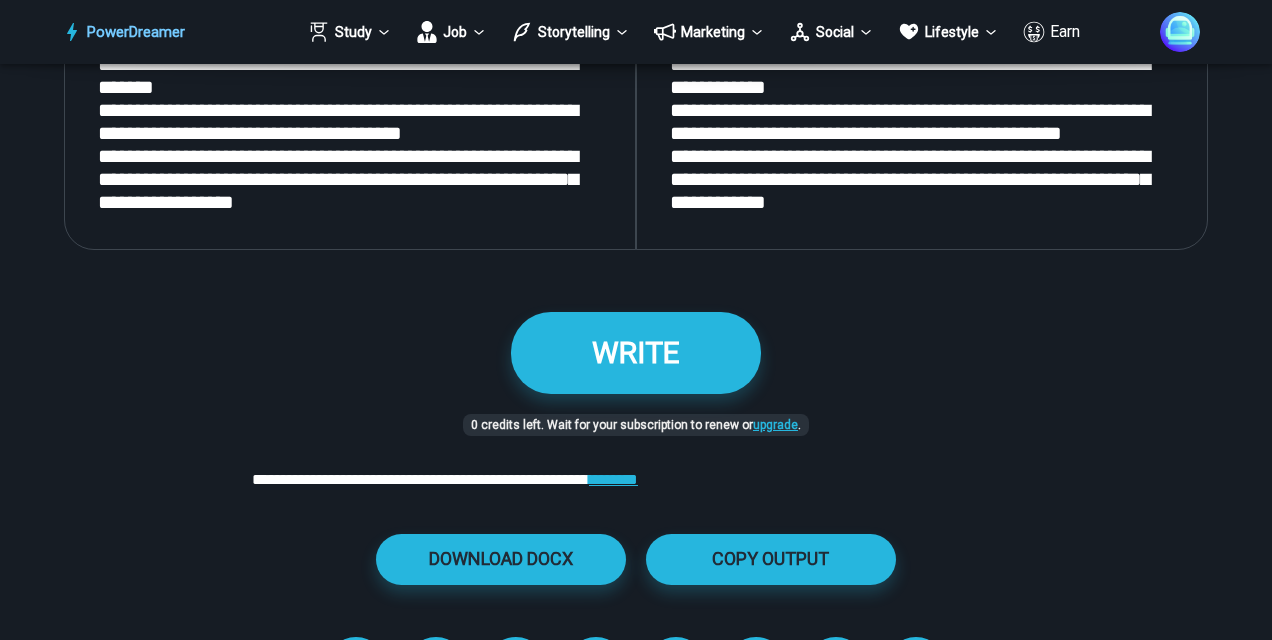 click on "*******" at bounding box center [613, 479] 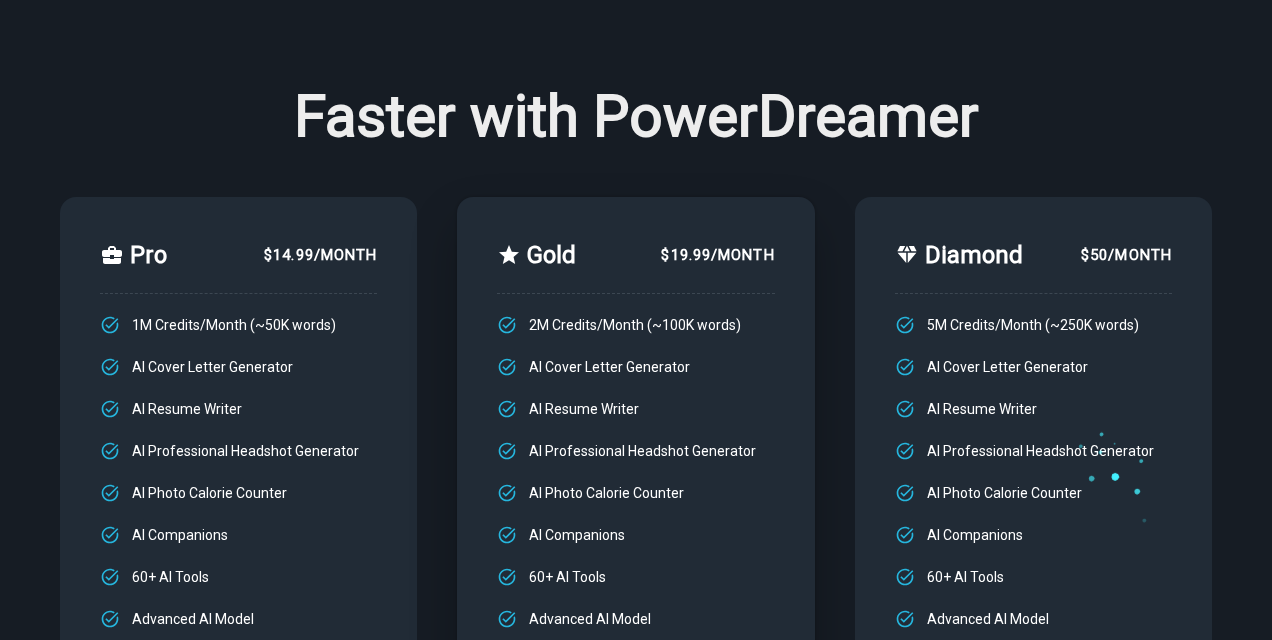 scroll, scrollTop: 200, scrollLeft: 0, axis: vertical 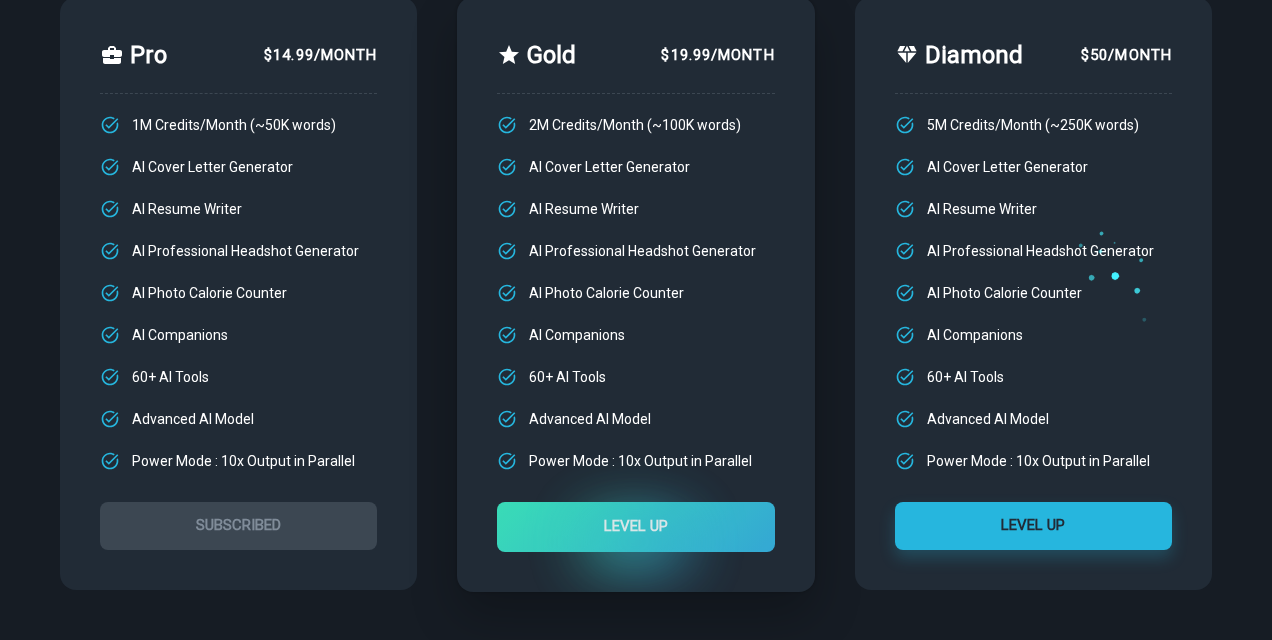 click on "LEVEL UP" at bounding box center [635, 527] 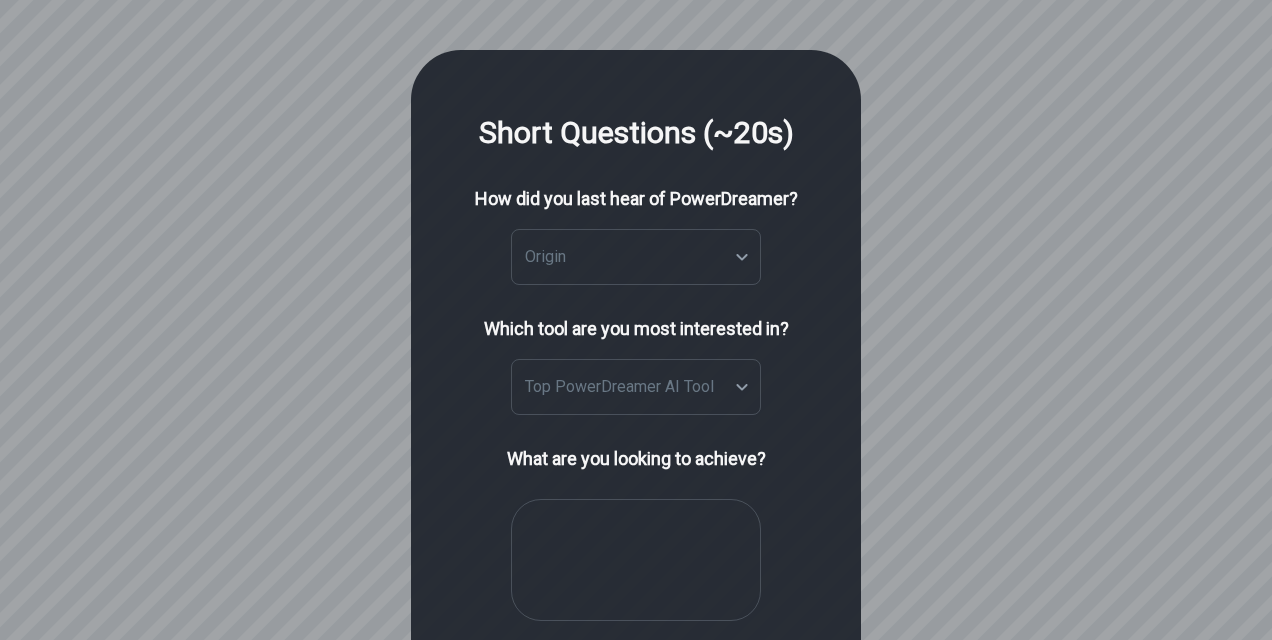 scroll, scrollTop: 203, scrollLeft: 0, axis: vertical 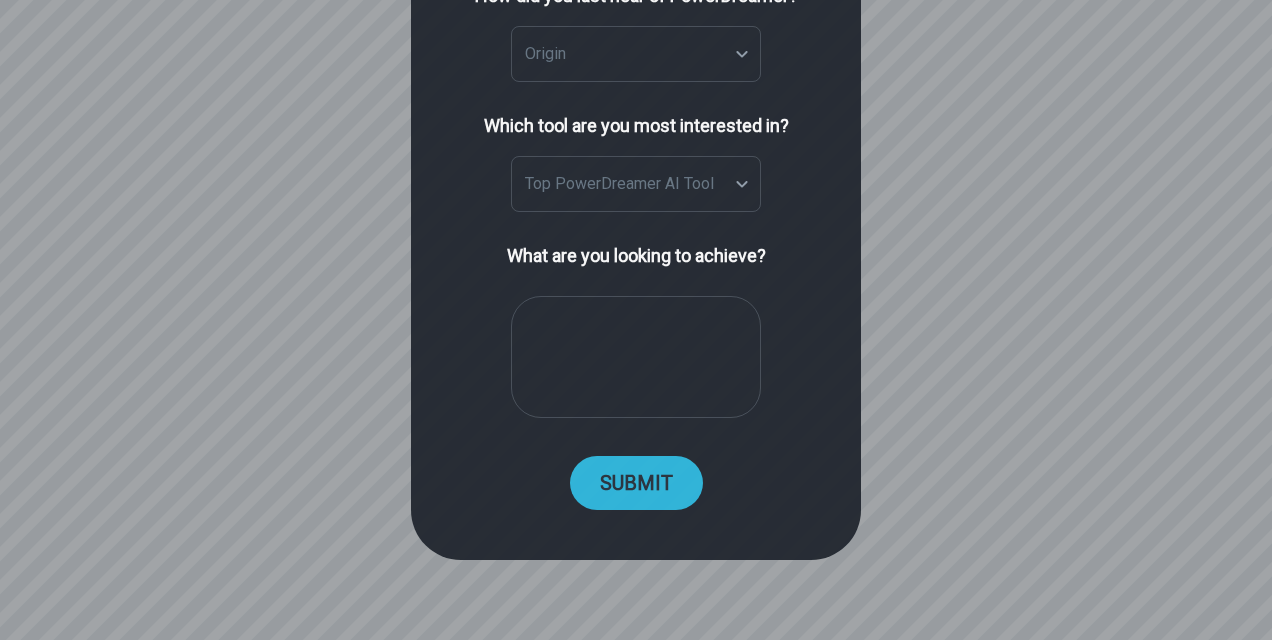 click on "SUBMIT" at bounding box center [636, 483] 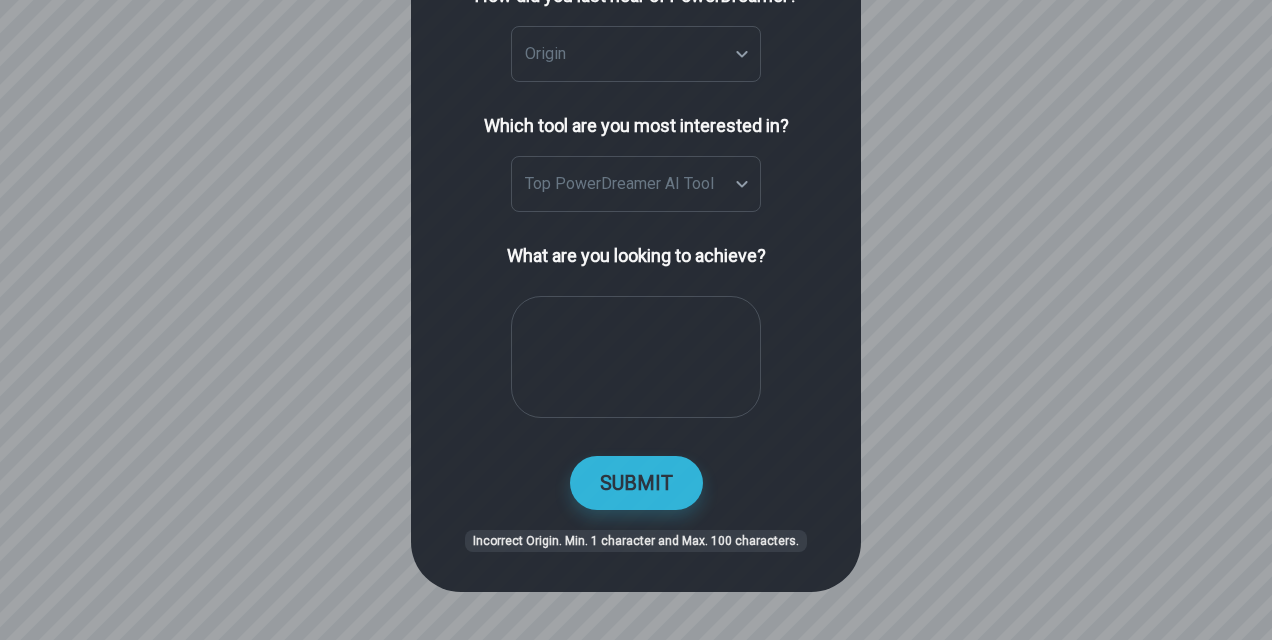 scroll, scrollTop: 0, scrollLeft: 0, axis: both 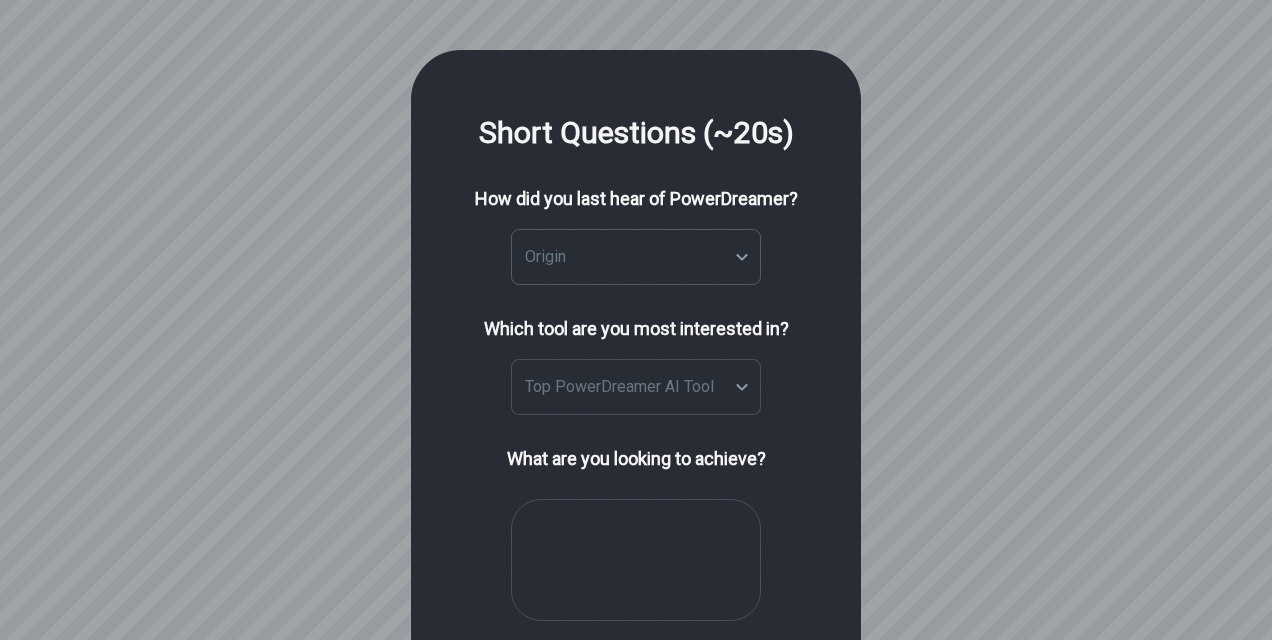 click on "Short Questions (~20s) How did you last hear of PowerDreamer? Origin ​ Origin In which subreddit? Subreddit Subreddit Specify In which Discord community? Which search terms did you use? Which newsletter? Link to the page/post Link to the video Which email address reached out to you? What is your current or last job title? Who reached out to you? Specify Specify Which tool are you most interested in? Top PowerDreamer AI Tool ​ Top PowerDreamer AI Tool What are you looking to achieve? * ​ SUBMIT Incorrect Origin. Min. 1 character and Max. 100 characters.
Notice at collection
Your Privacy Choices
Your consent preferences for tracking technologies" at bounding box center [636, 437] 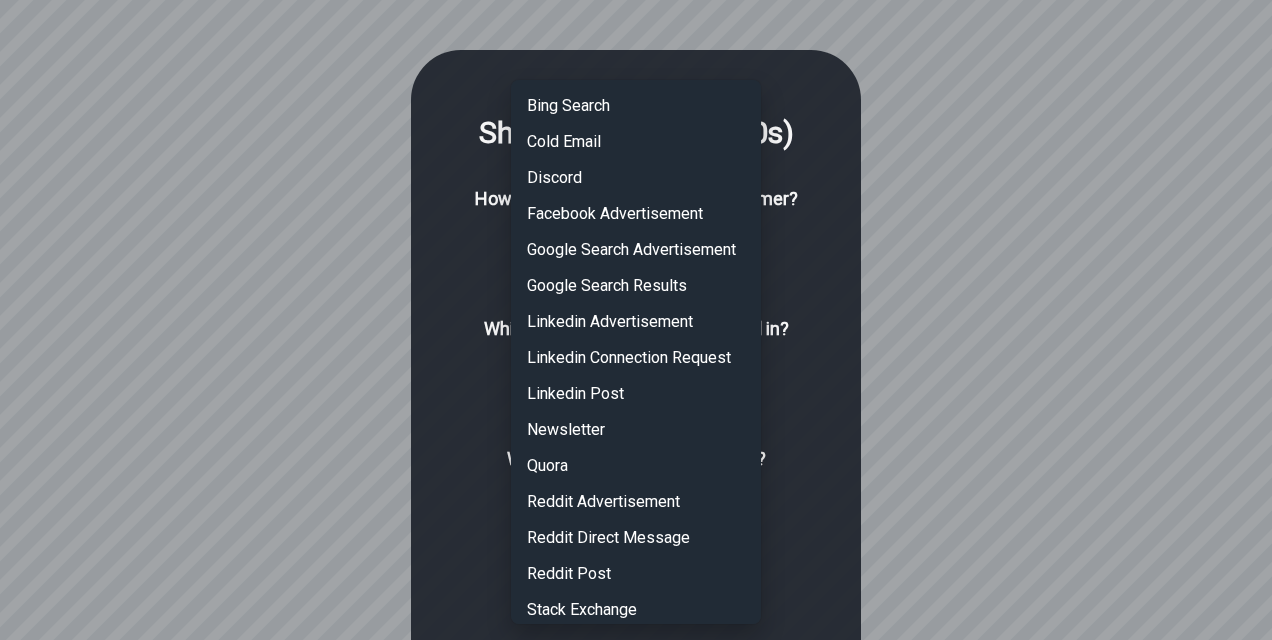 click at bounding box center (636, 320) 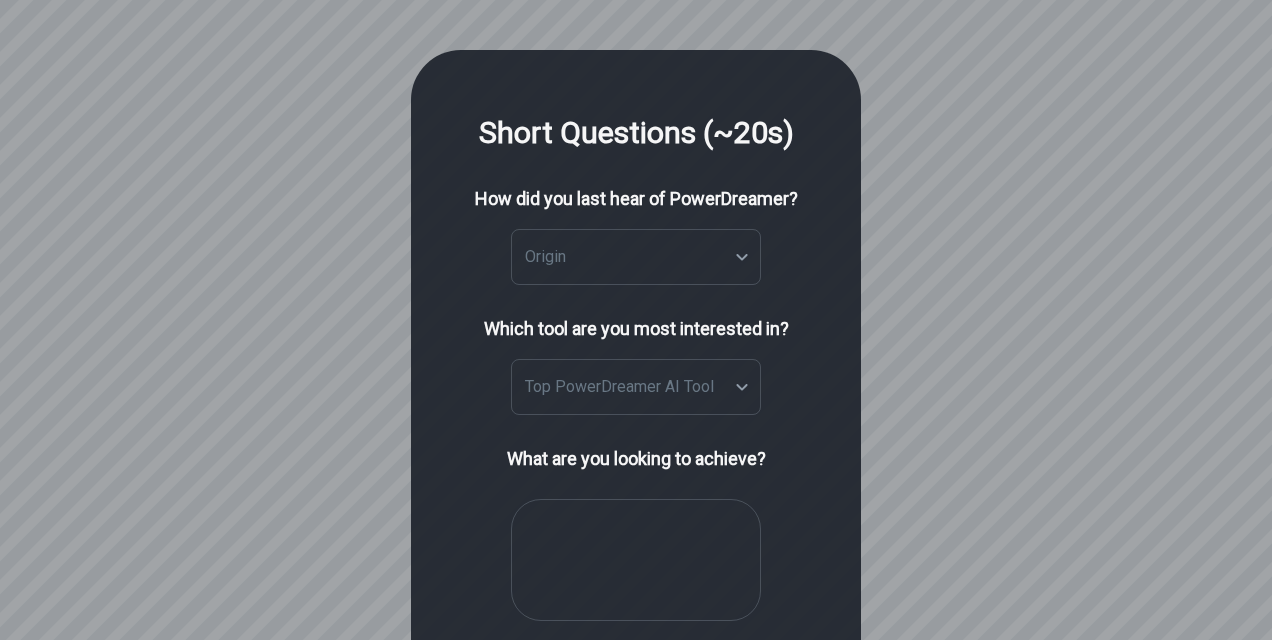 scroll, scrollTop: 0, scrollLeft: 0, axis: both 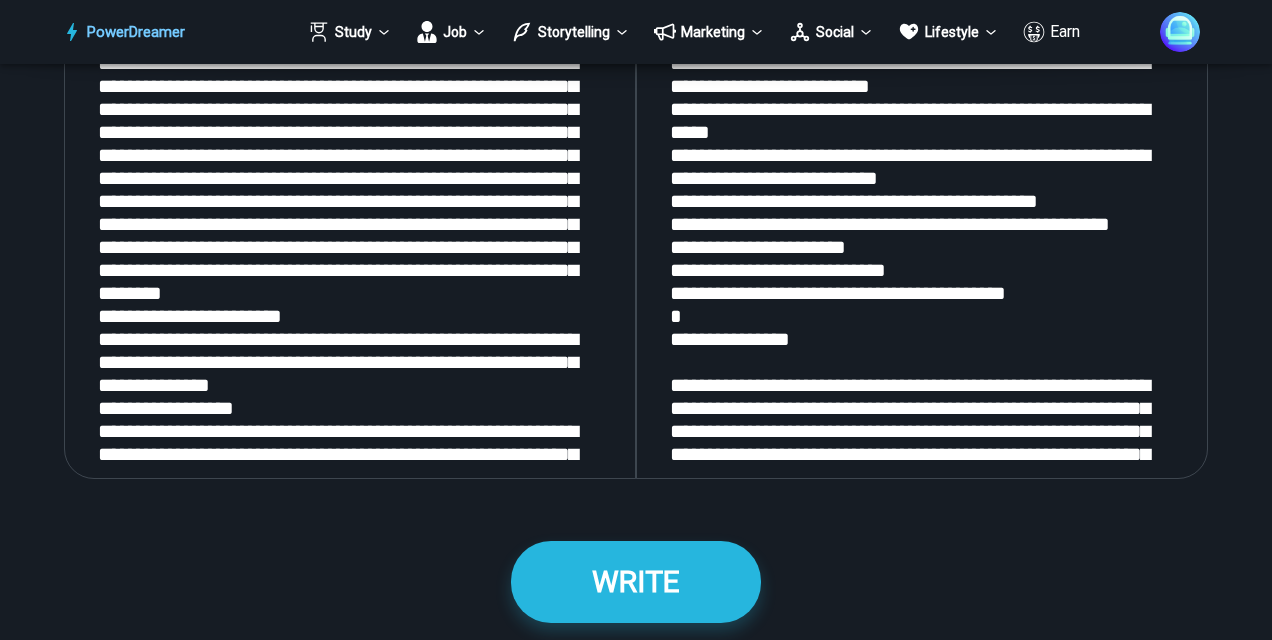 click at bounding box center [350, 213] 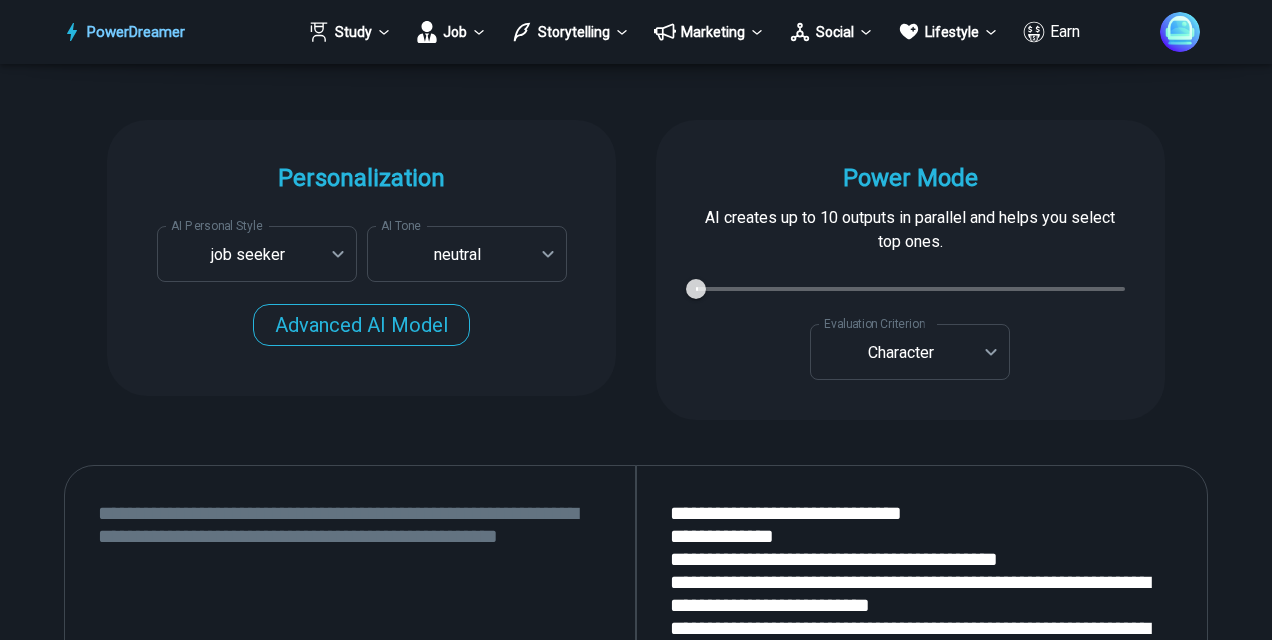 scroll, scrollTop: 1924, scrollLeft: 0, axis: vertical 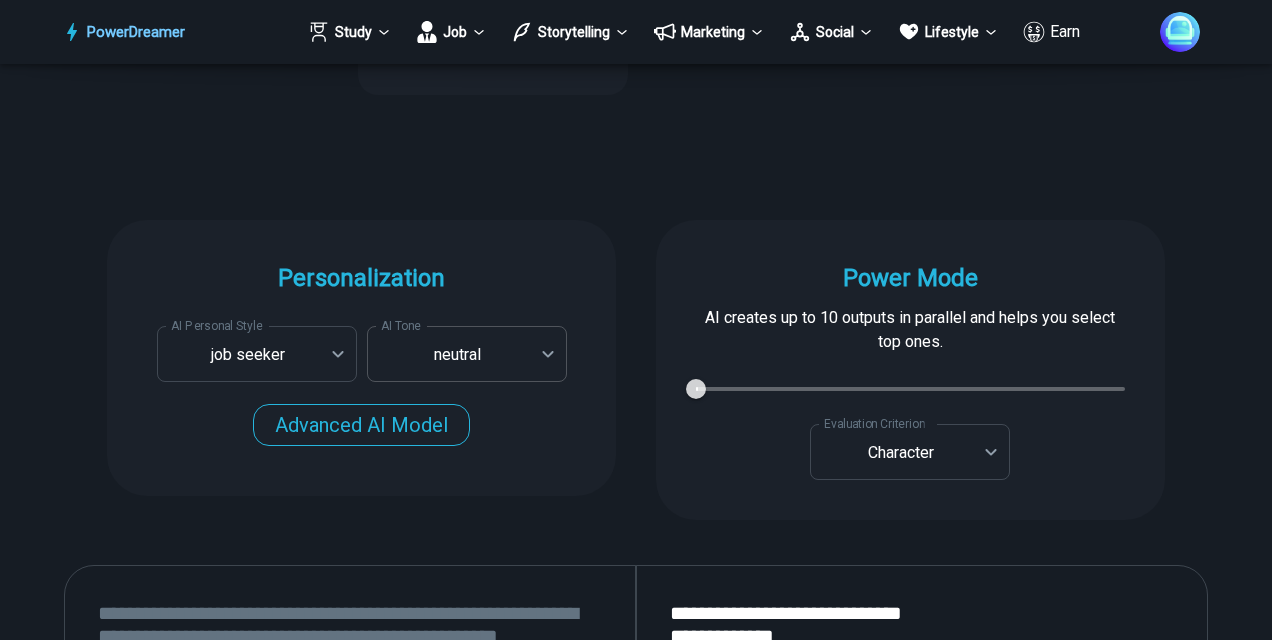 type 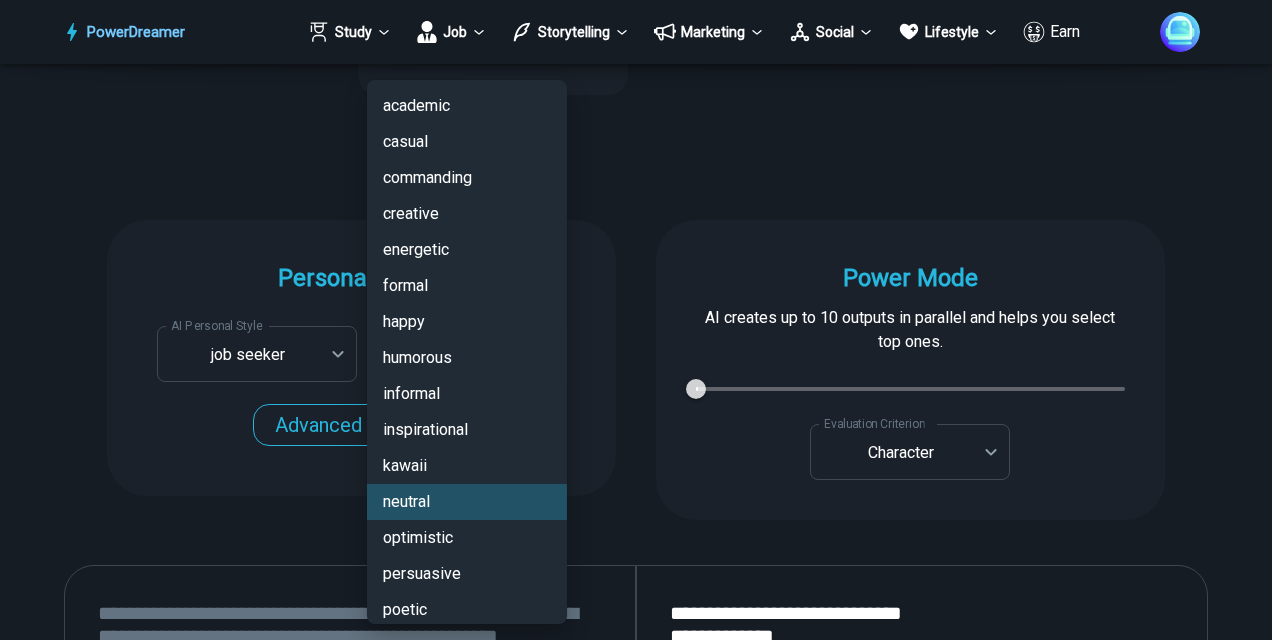 scroll, scrollTop: 192, scrollLeft: 0, axis: vertical 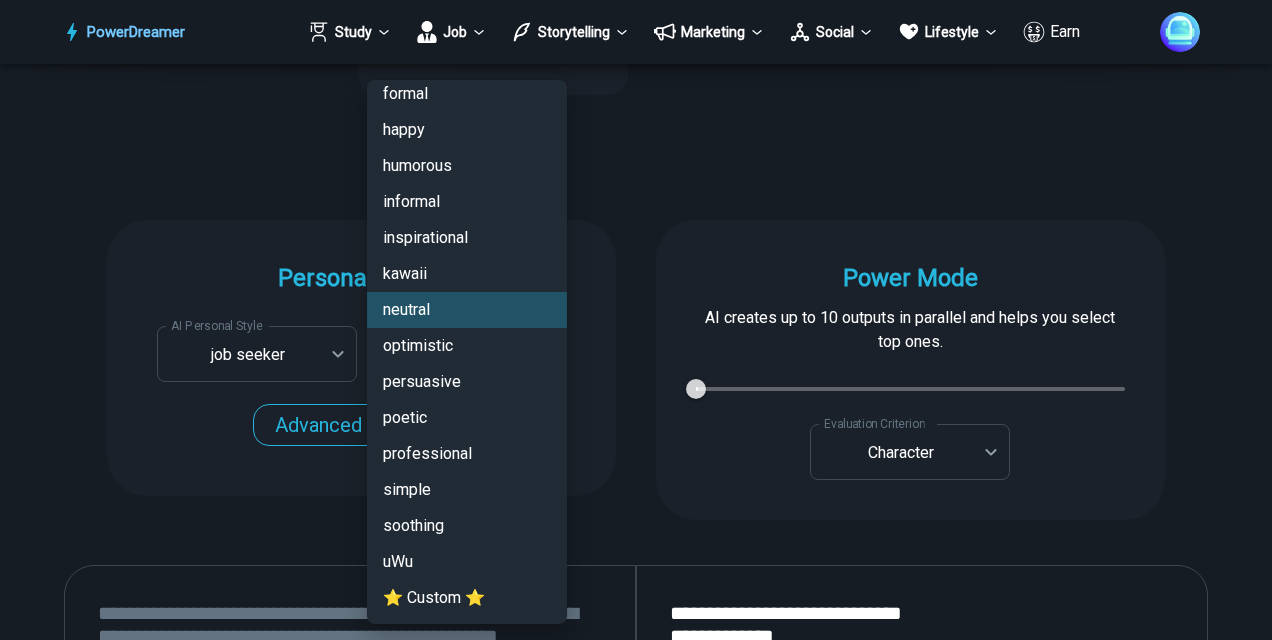 click on "⭐ Custom ⭐" at bounding box center [467, 598] 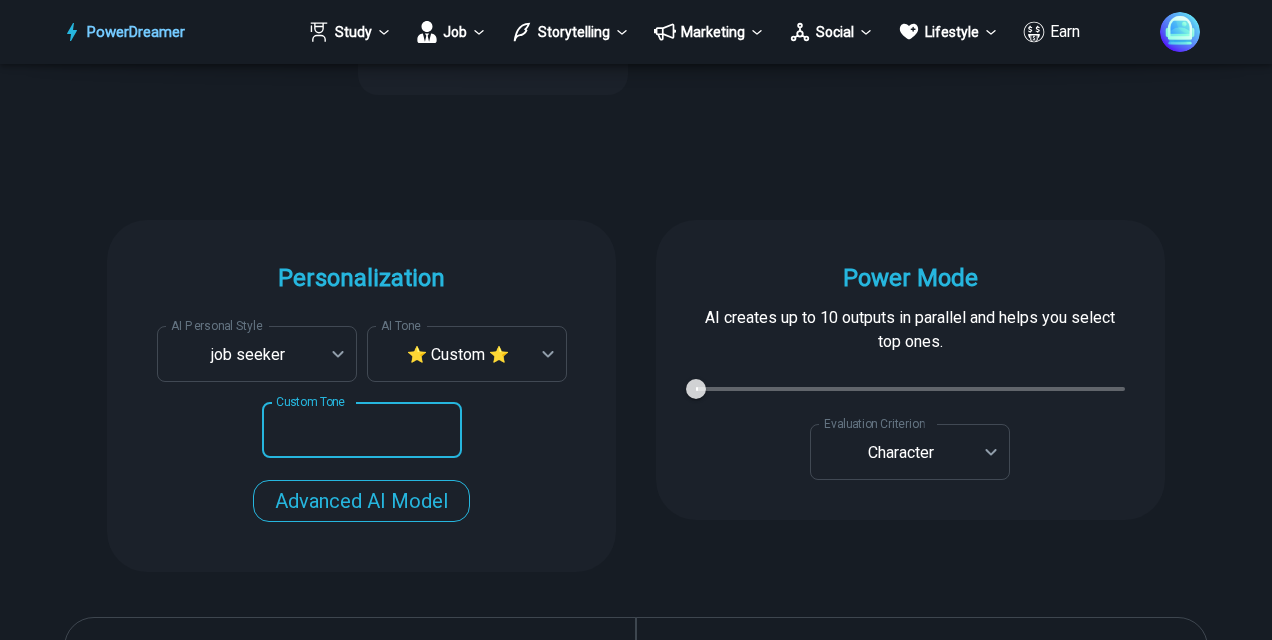 click on "Custom Tone" at bounding box center (362, 430) 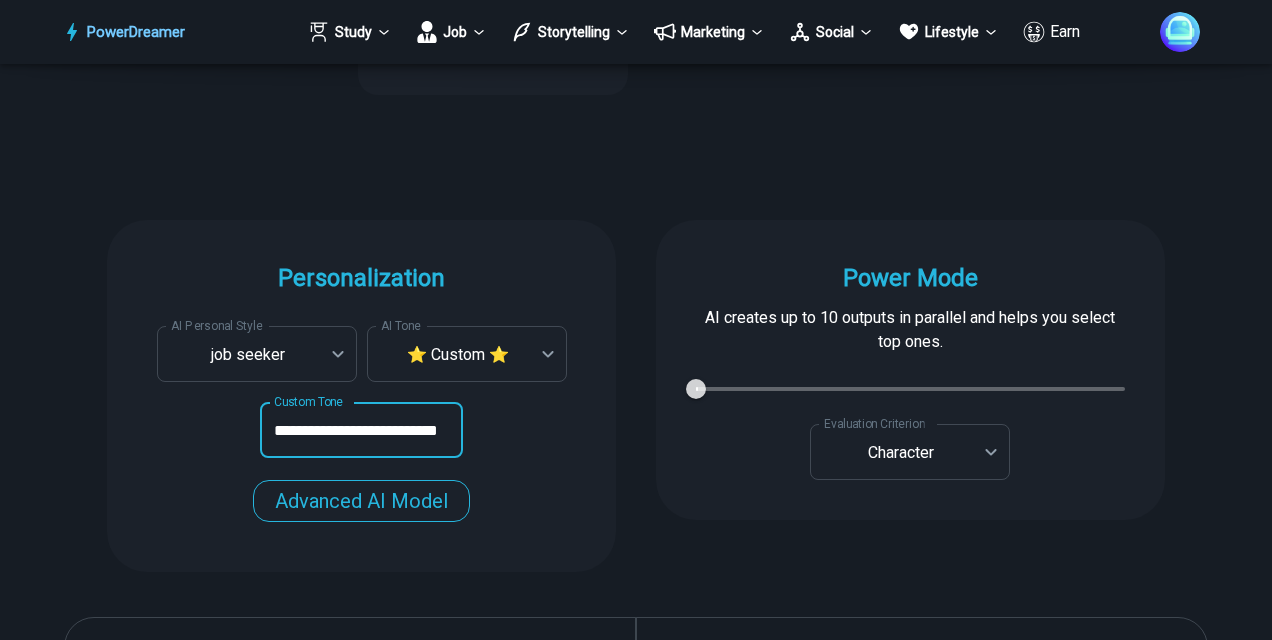 scroll, scrollTop: 0, scrollLeft: 24, axis: horizontal 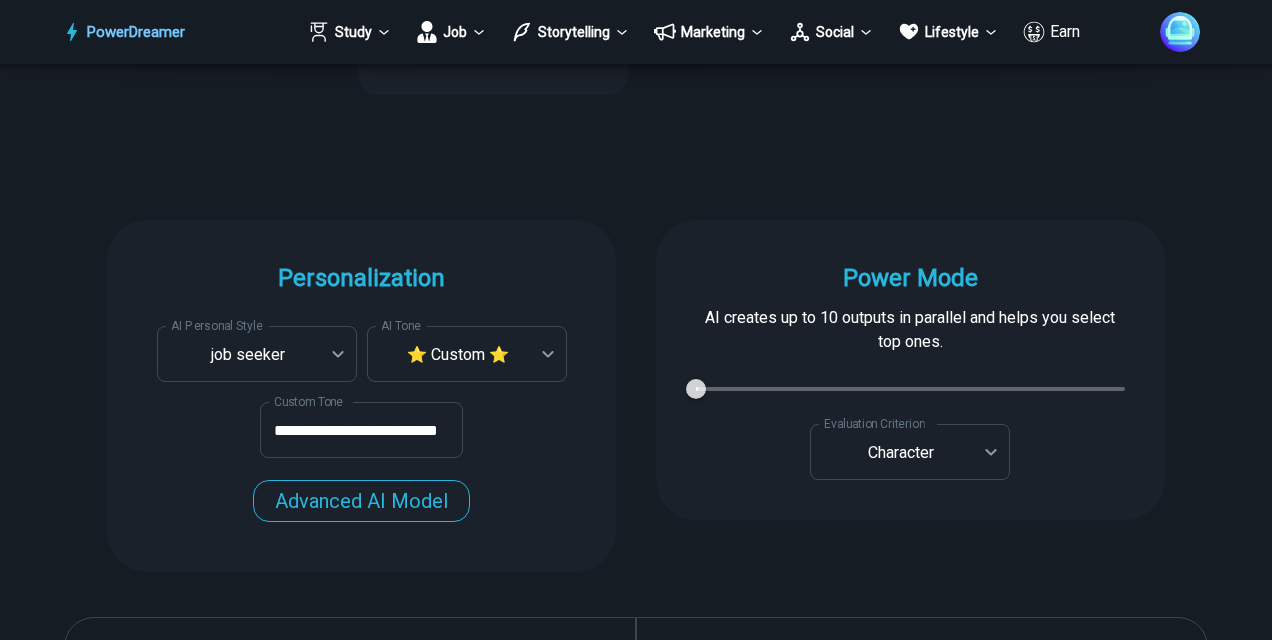 click on "**********" at bounding box center [636, 799] 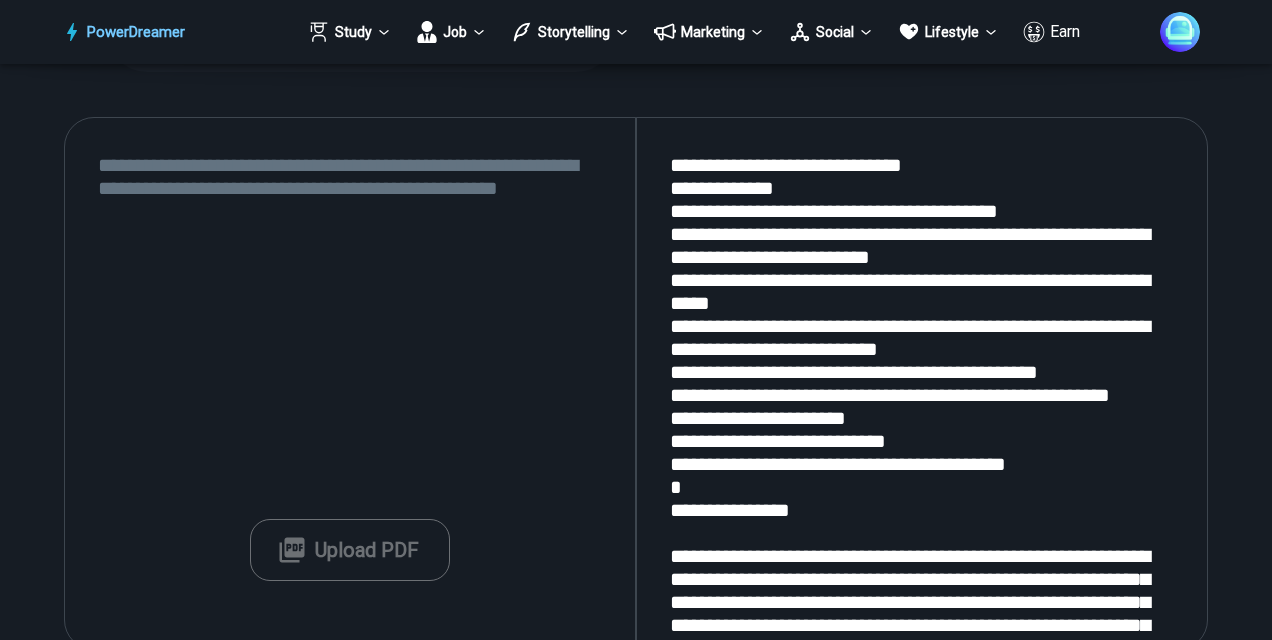 scroll, scrollTop: 2524, scrollLeft: 0, axis: vertical 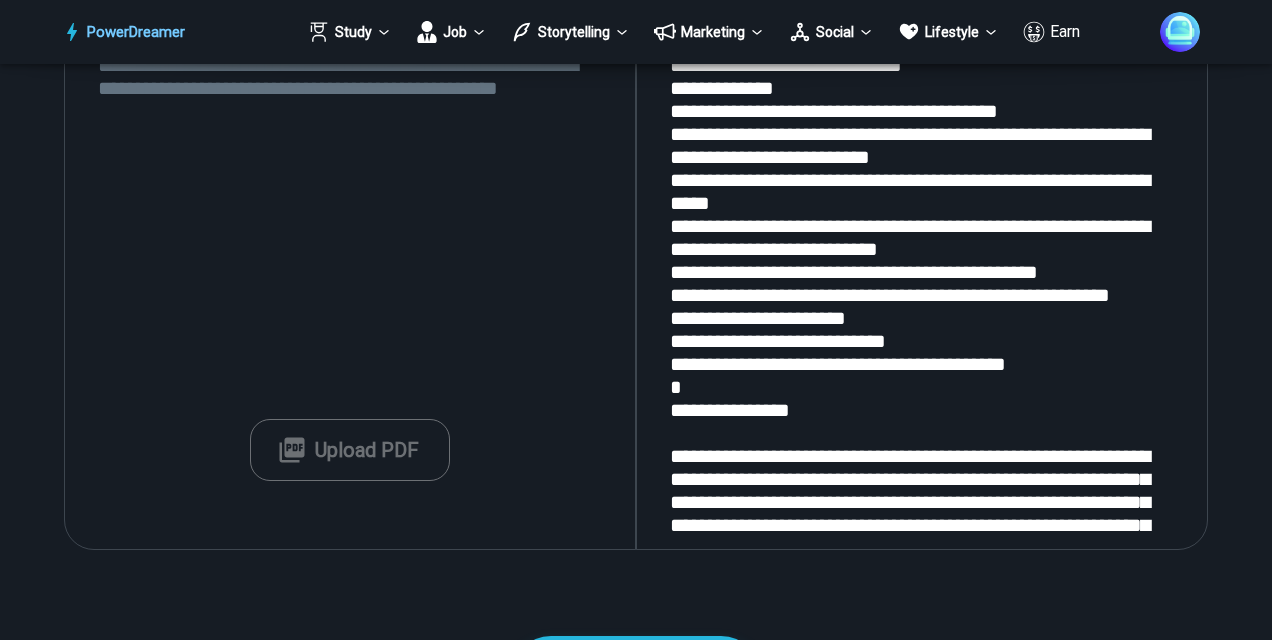 click at bounding box center (350, 284) 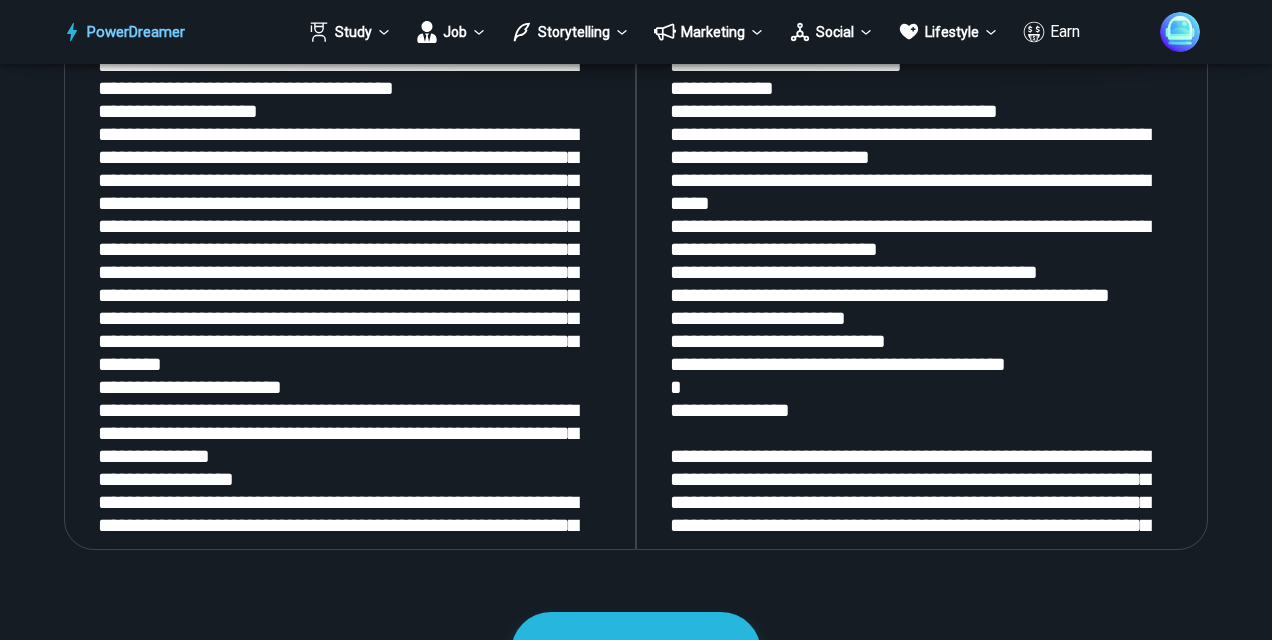 scroll, scrollTop: 6604, scrollLeft: 0, axis: vertical 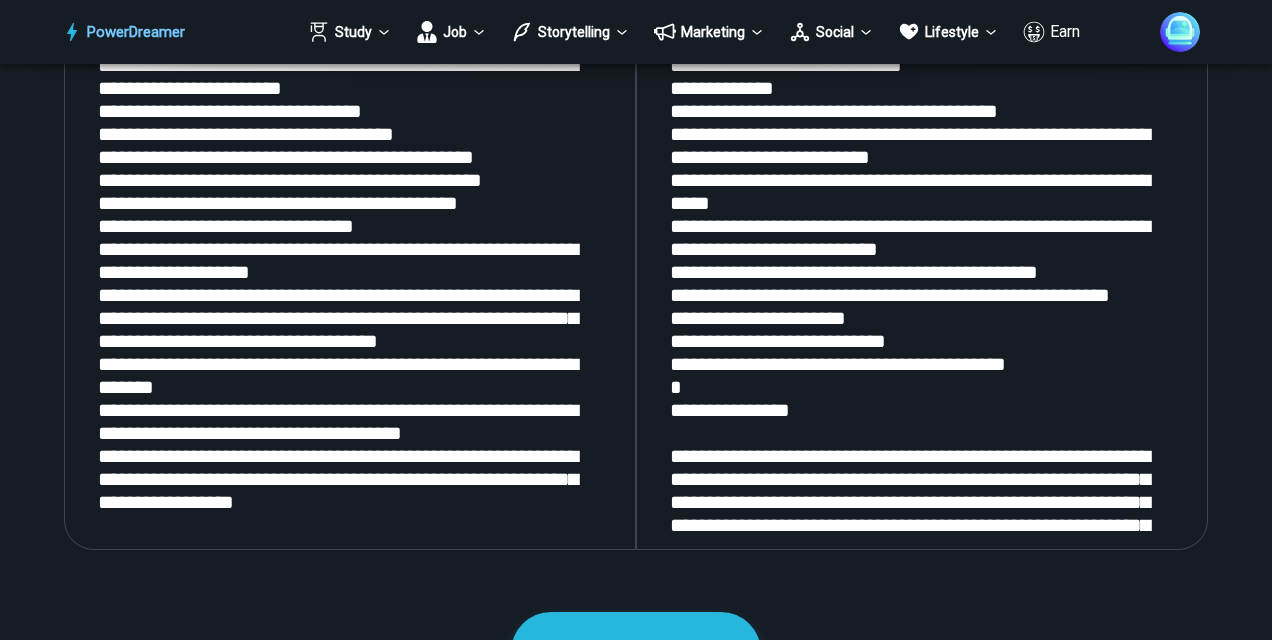 type on "**********" 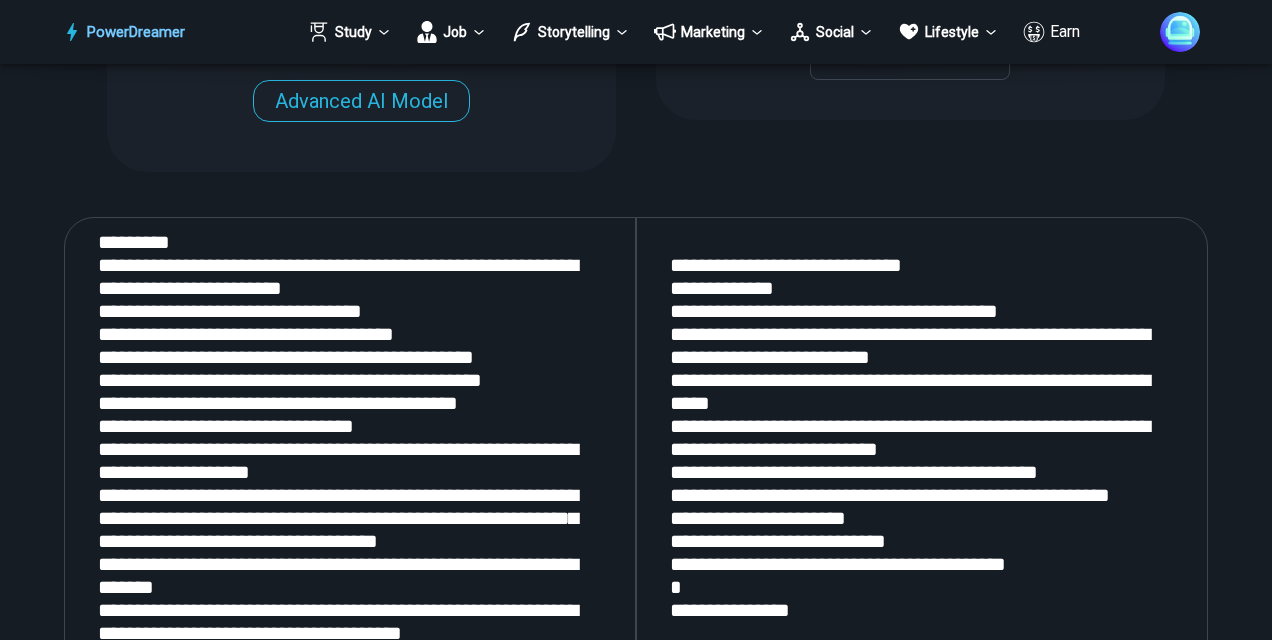 click at bounding box center [922, 484] 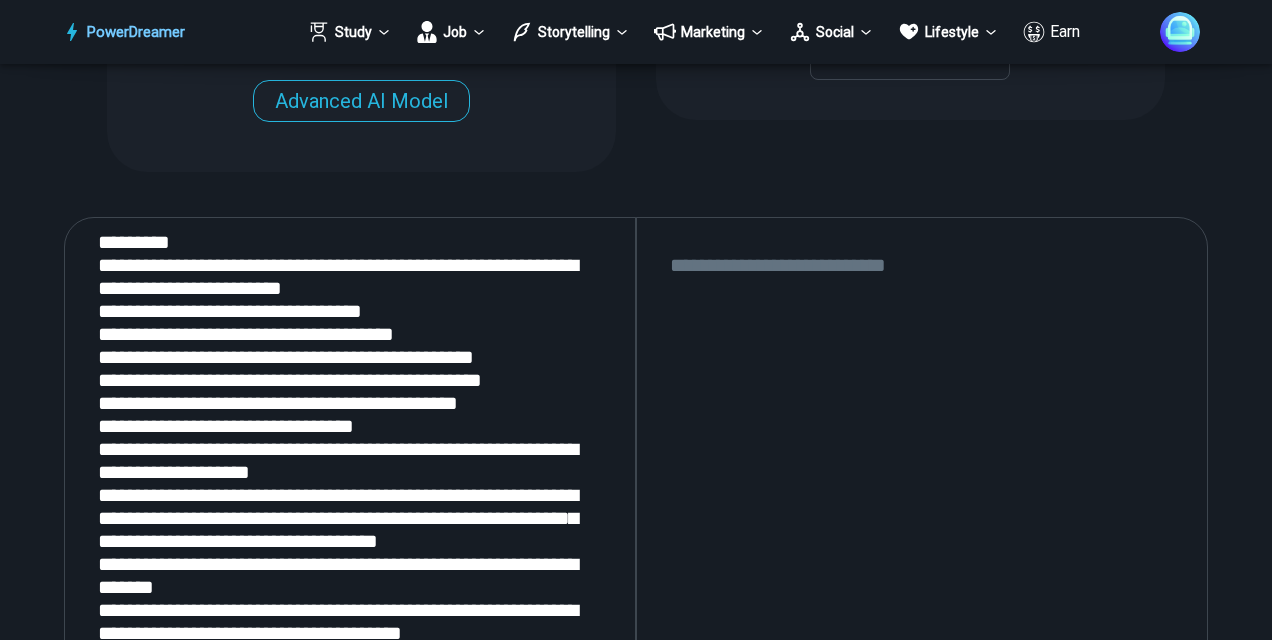 paste on "**********" 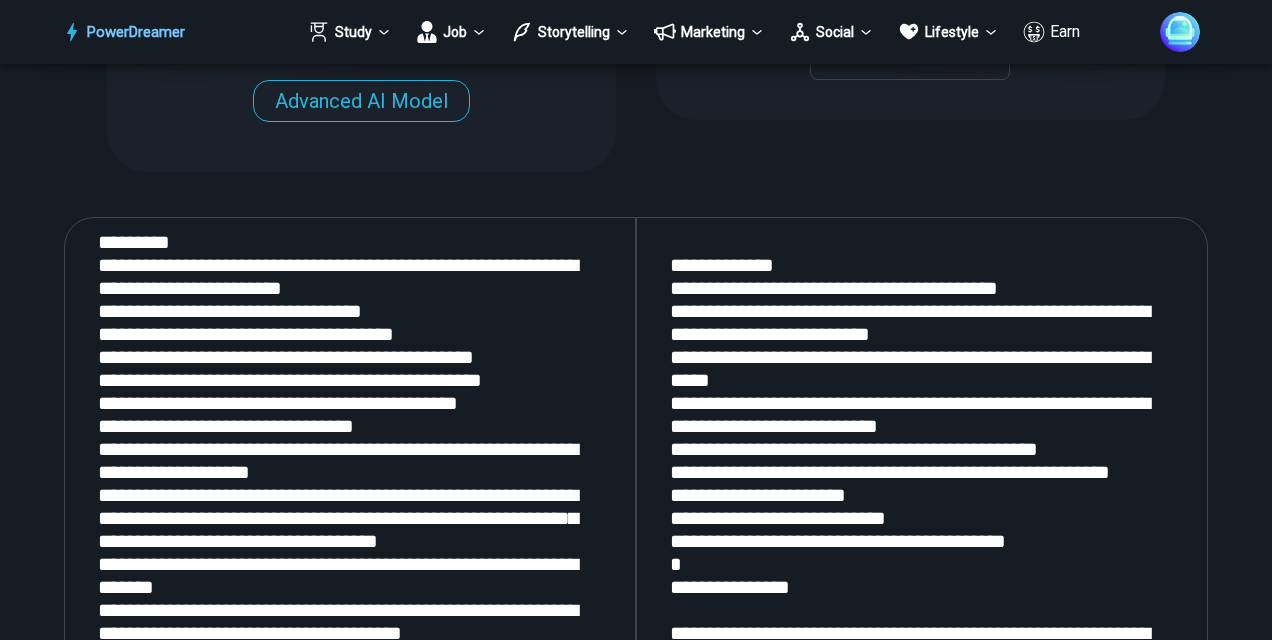 scroll, scrollTop: 2417, scrollLeft: 0, axis: vertical 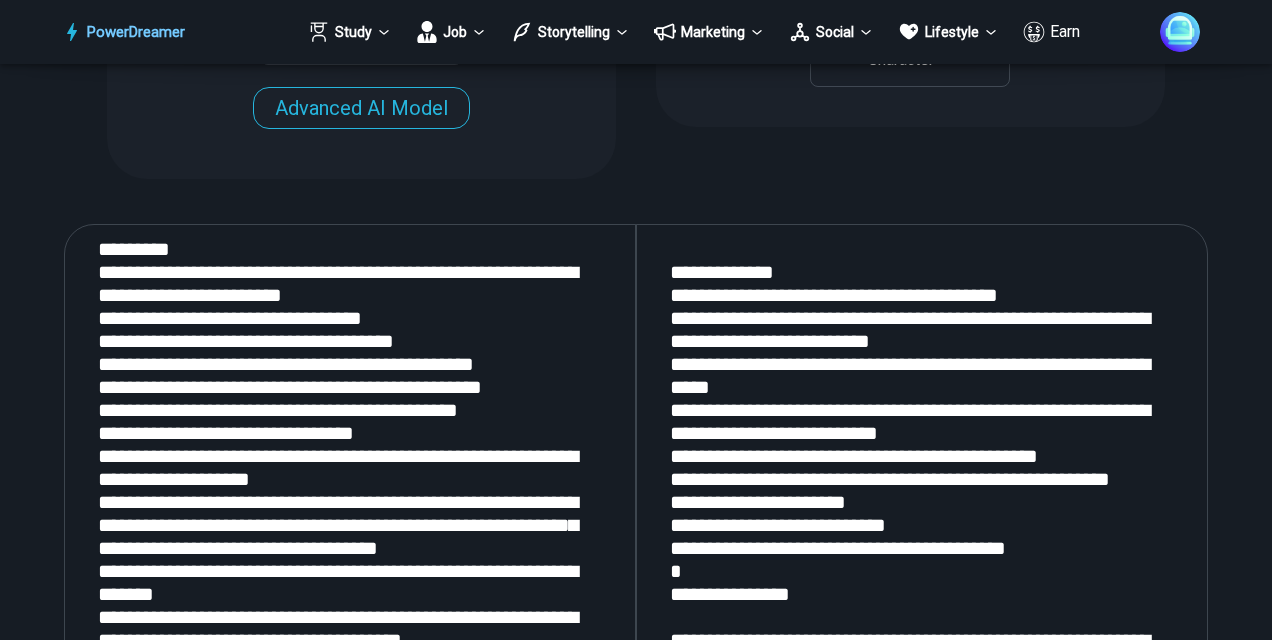 click at bounding box center (922, 491) 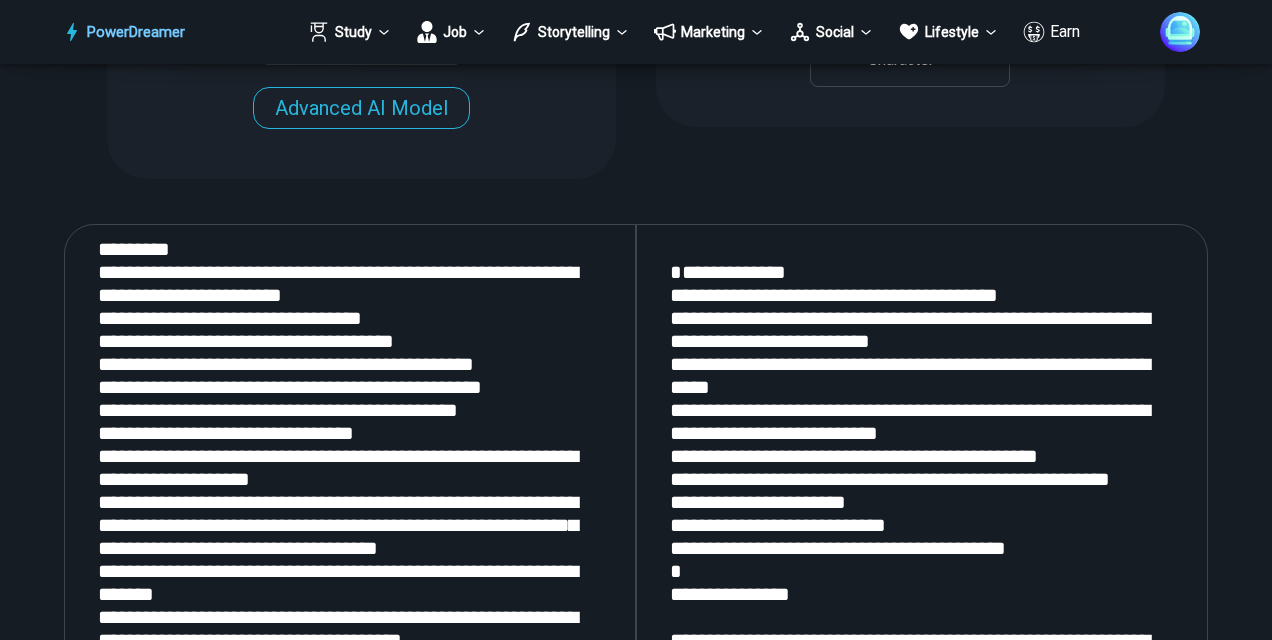 click at bounding box center [922, 491] 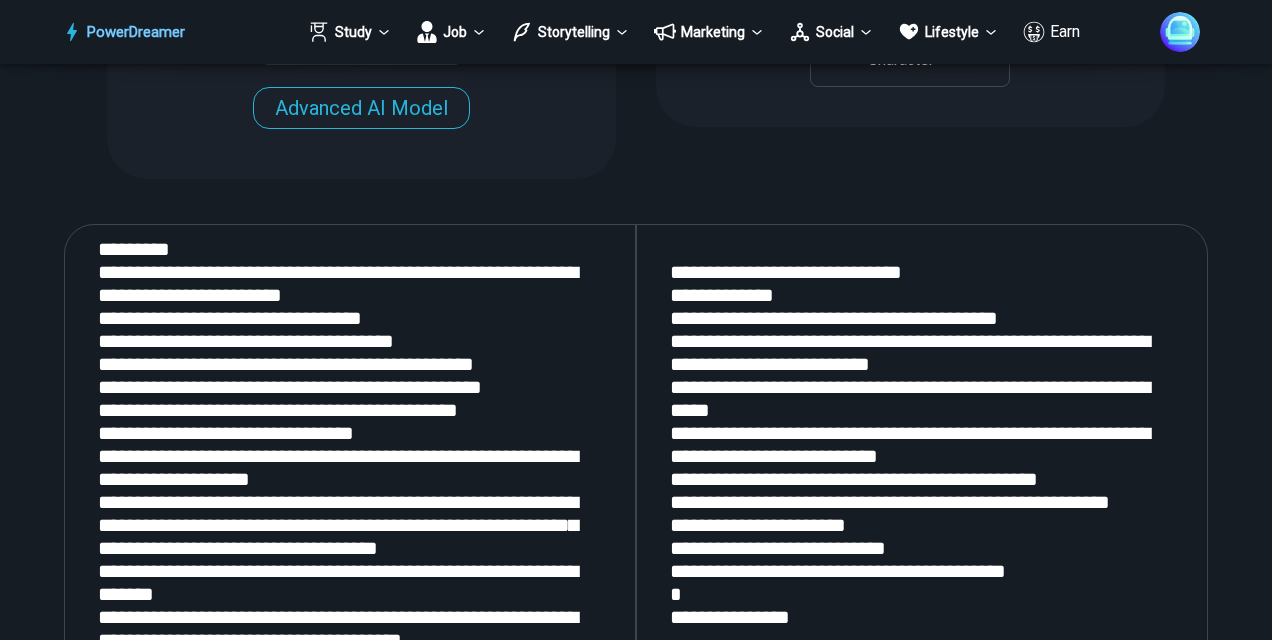 type on "**********" 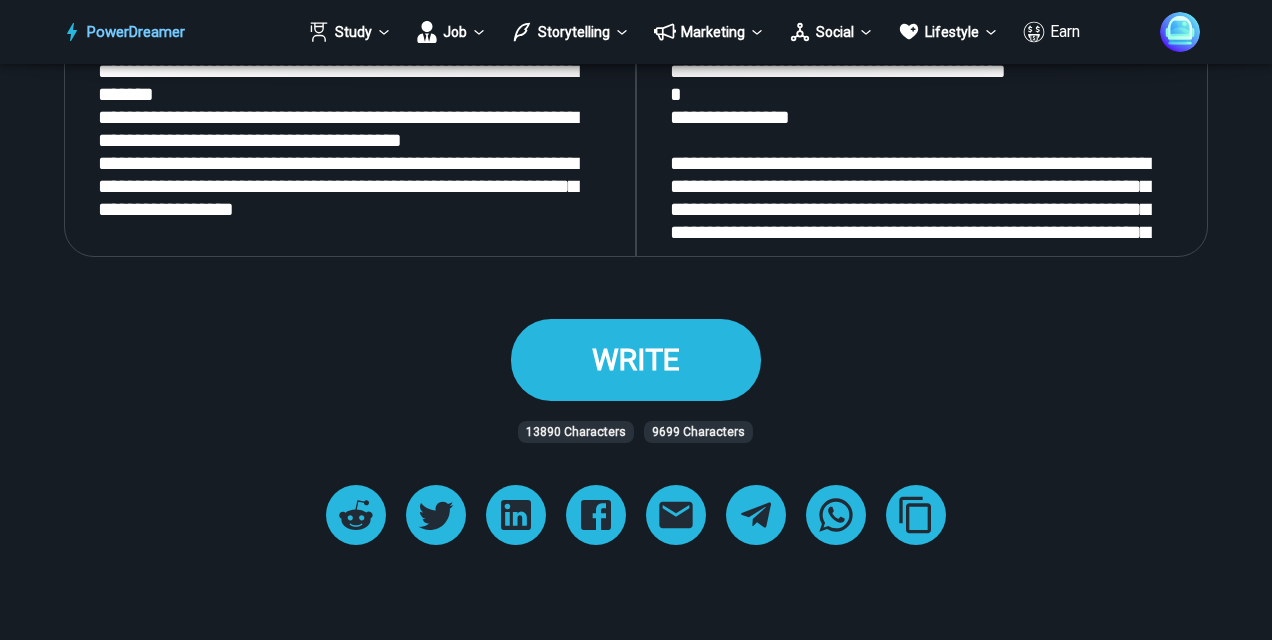 click on "WRITE" at bounding box center (636, 359) 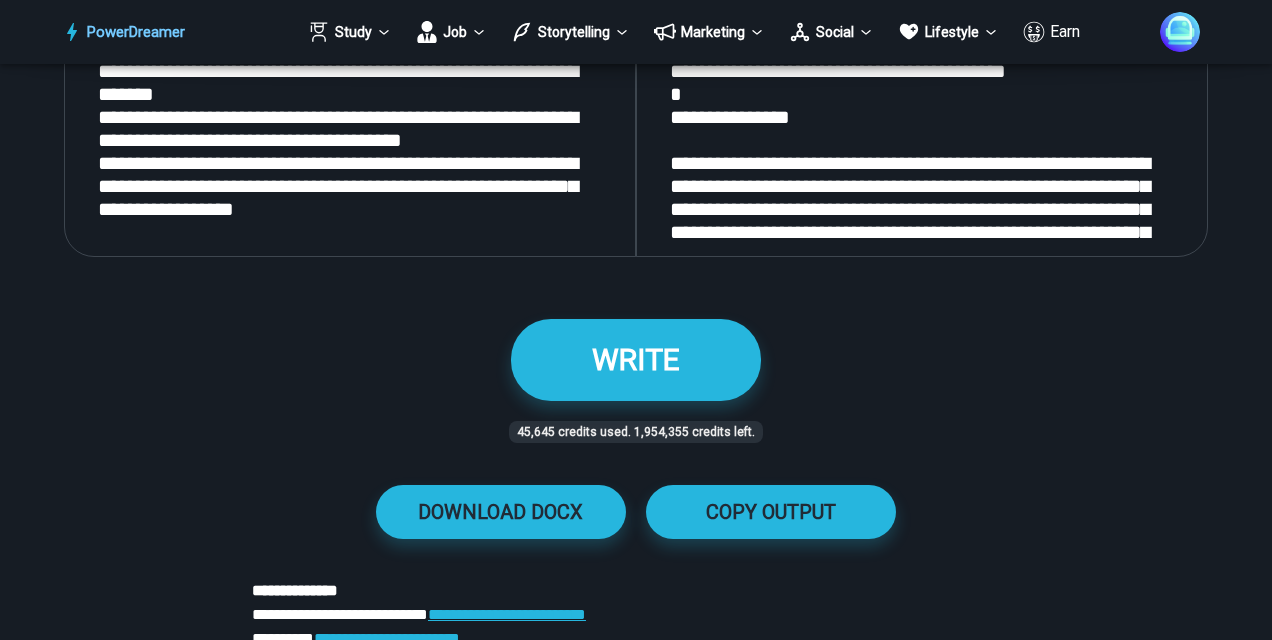 scroll, scrollTop: 3217, scrollLeft: 0, axis: vertical 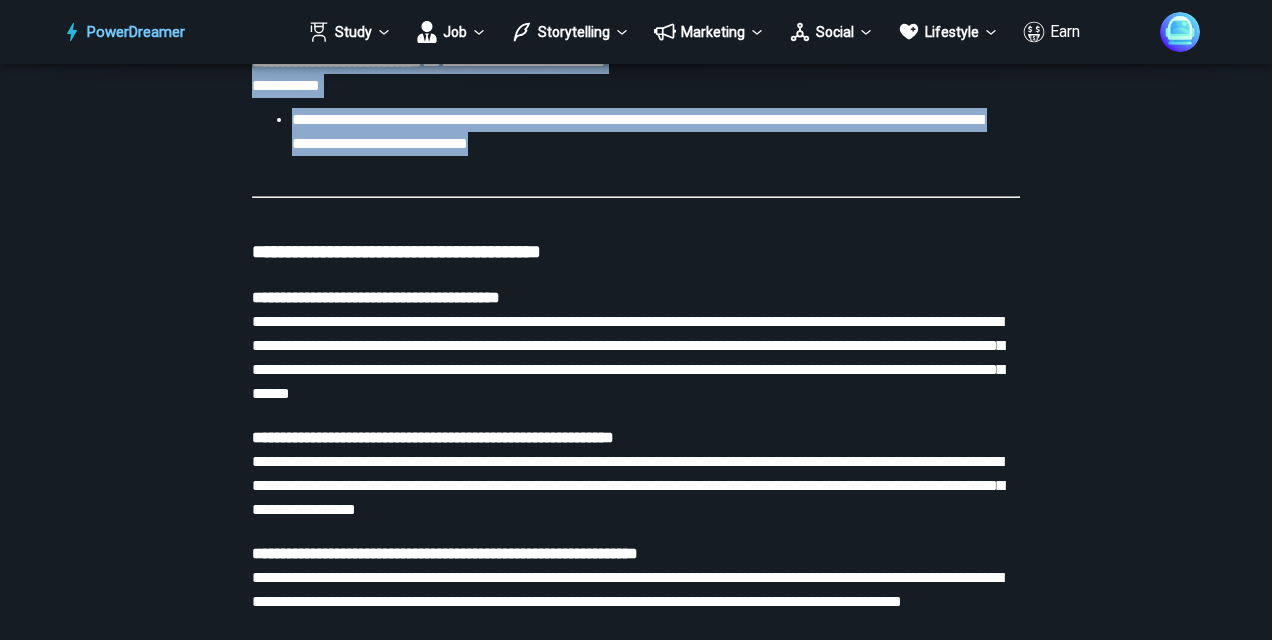 drag, startPoint x: 252, startPoint y: 184, endPoint x: 715, endPoint y: 357, distance: 494.2651 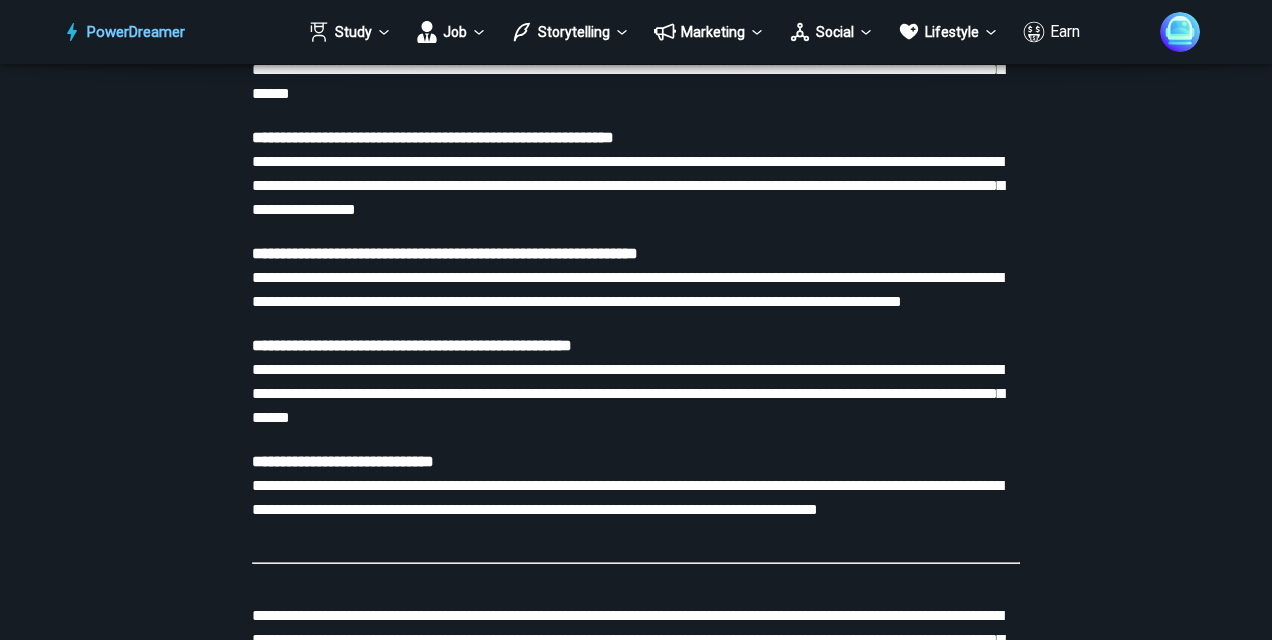 click on "**********" at bounding box center (433, 137) 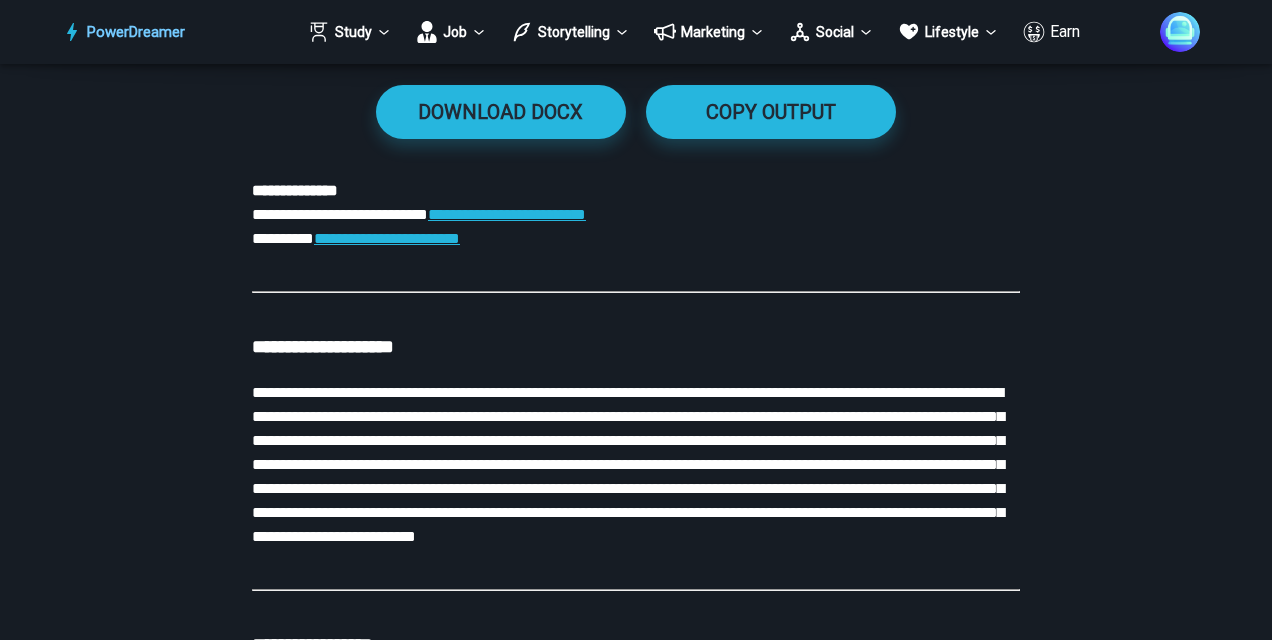 scroll, scrollTop: 2717, scrollLeft: 0, axis: vertical 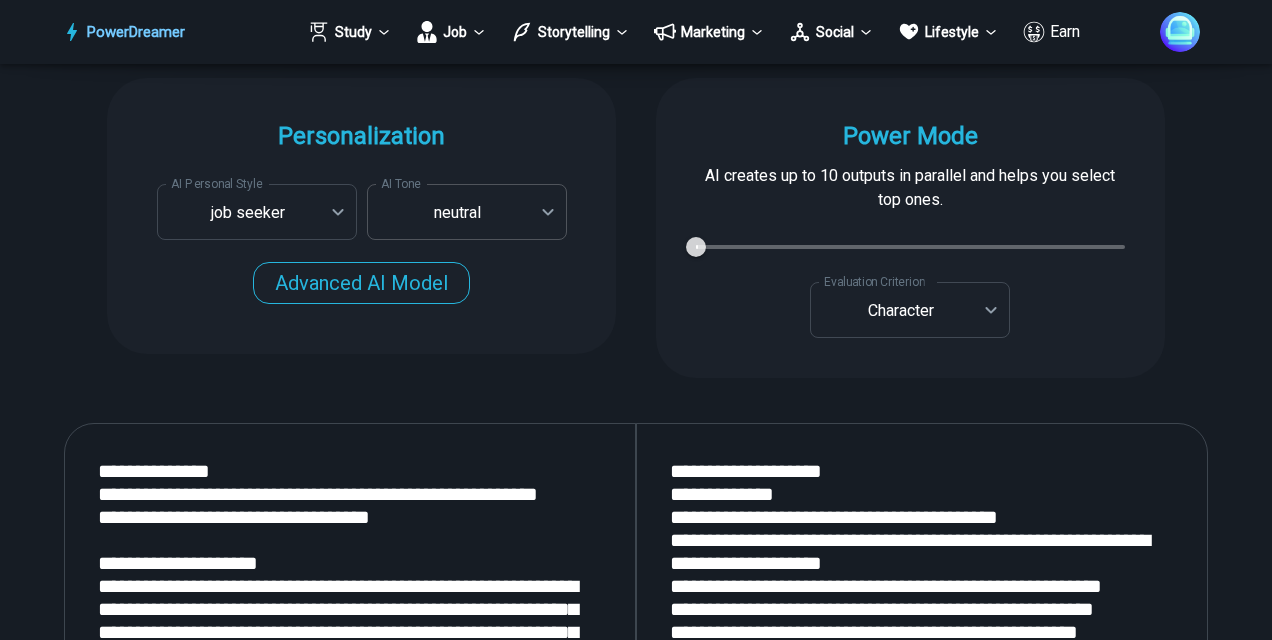 click on "PowerDreamer Study Job Storytelling Marketing Social Lifestyle Earn AI Cover Letter Generator Get cover letters tailored for each job opening in seconds START Faster with PowerDreamer 215,037  AI-Generated Outputs.  60,000+ PowerDreamer Users. PowerDreamer saved me a ton of stress and even more time. Highly recommend. [FIRST] [LAST] is a writer and producer with experience at Morning Rush, [STATE] PBS, Metro Weekly and The Washington Times I received a job offer today that your awesome website helped me get. Thank you! I will be singing your praises. [FIRST] [LAST] signed up to PowerDreamer November 30th 2023 and received his job offer February 1st 2024 Absolutely love this program!! I'm usually hesitant to pay for anything without being able to try it for free first. However, I was desperate to get resume writing help and this program far exceeded my expectations! I have been telling anyone I know looking for a job to try it. [FIRST] [LAST], Product Manager in E-Commerce [FIRST] [LAST] [FIRST] [LAST] [FIRST] [LAST] [FIRST] [LAST] AI Voice" at bounding box center [636, 1438] 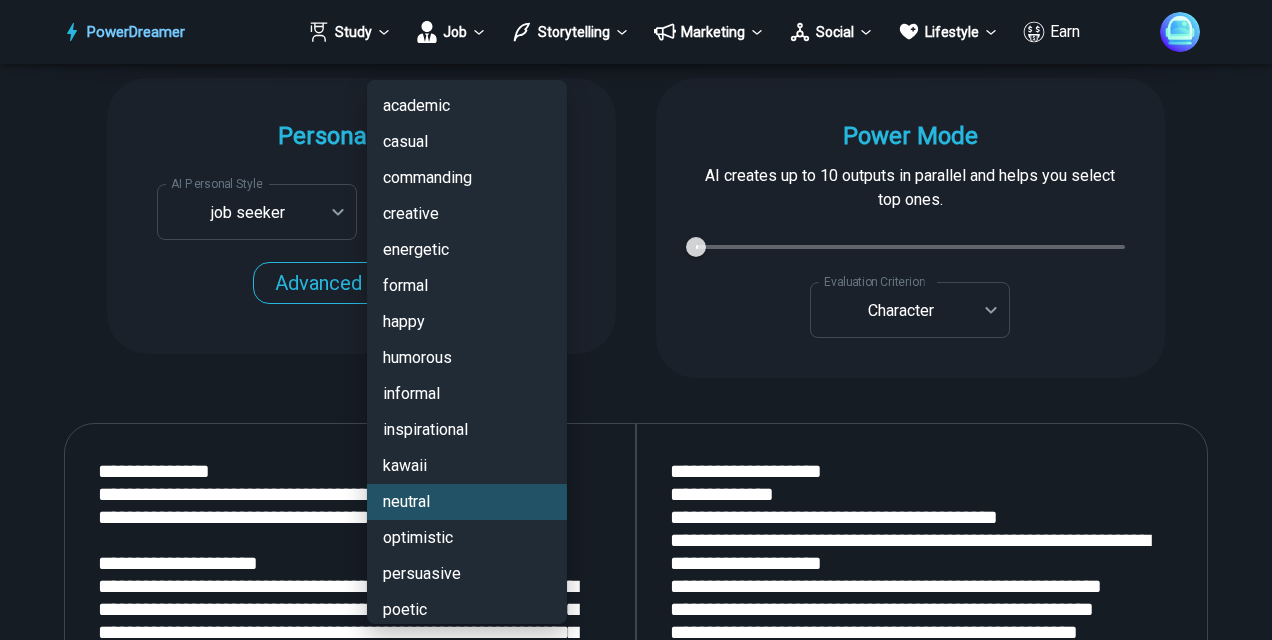 scroll, scrollTop: 192, scrollLeft: 0, axis: vertical 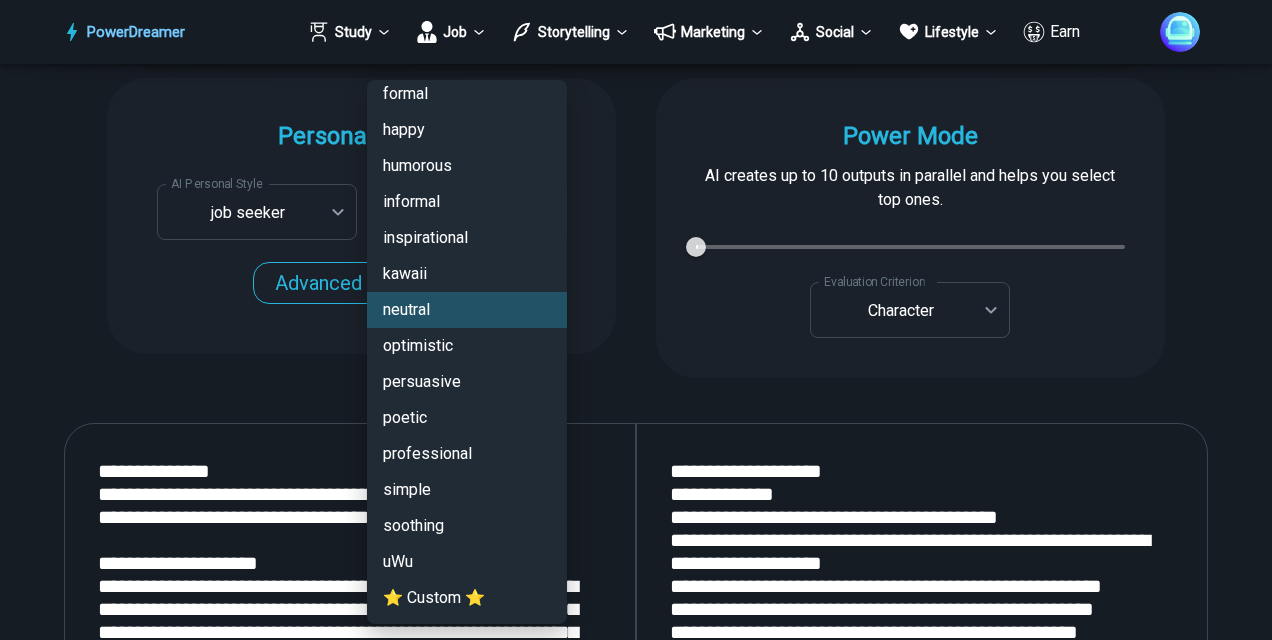 click on "⭐ Custom ⭐" at bounding box center (467, 598) 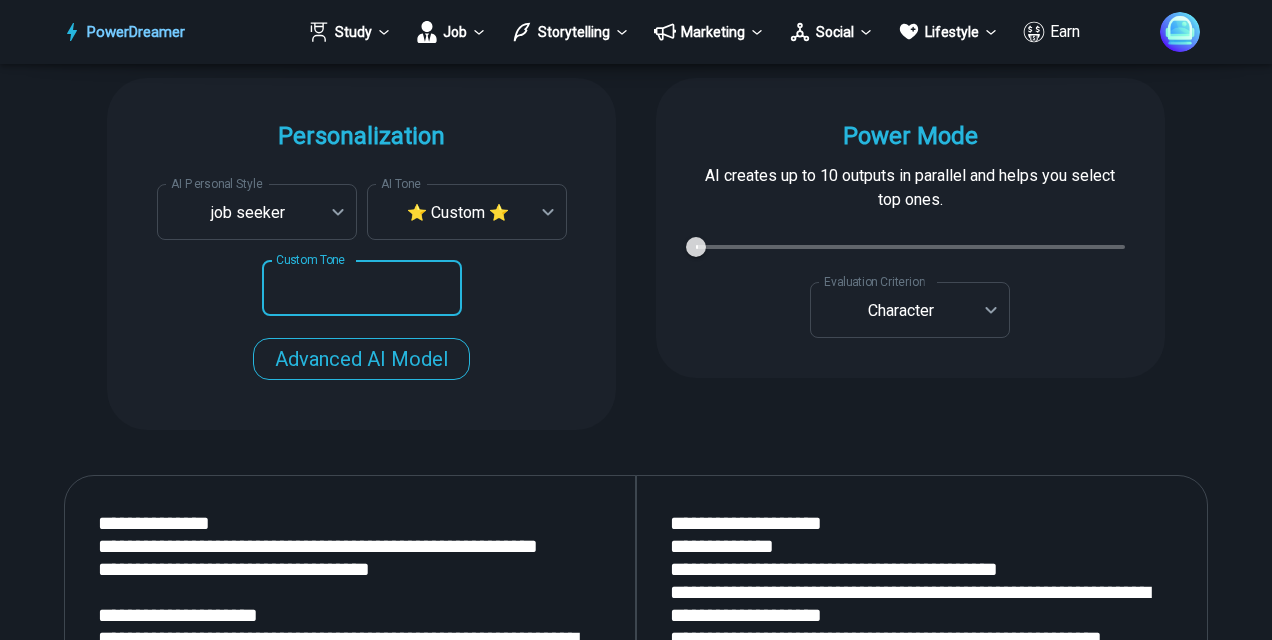 click on "Custom Tone" at bounding box center [362, 288] 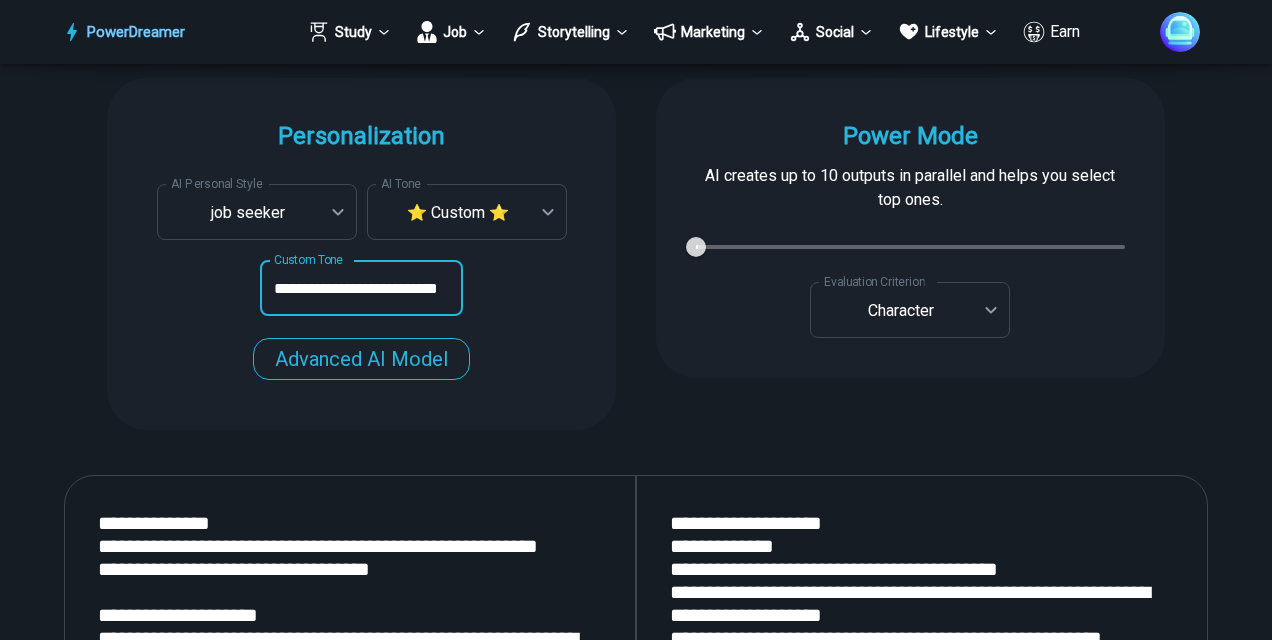 scroll, scrollTop: 0, scrollLeft: 24, axis: horizontal 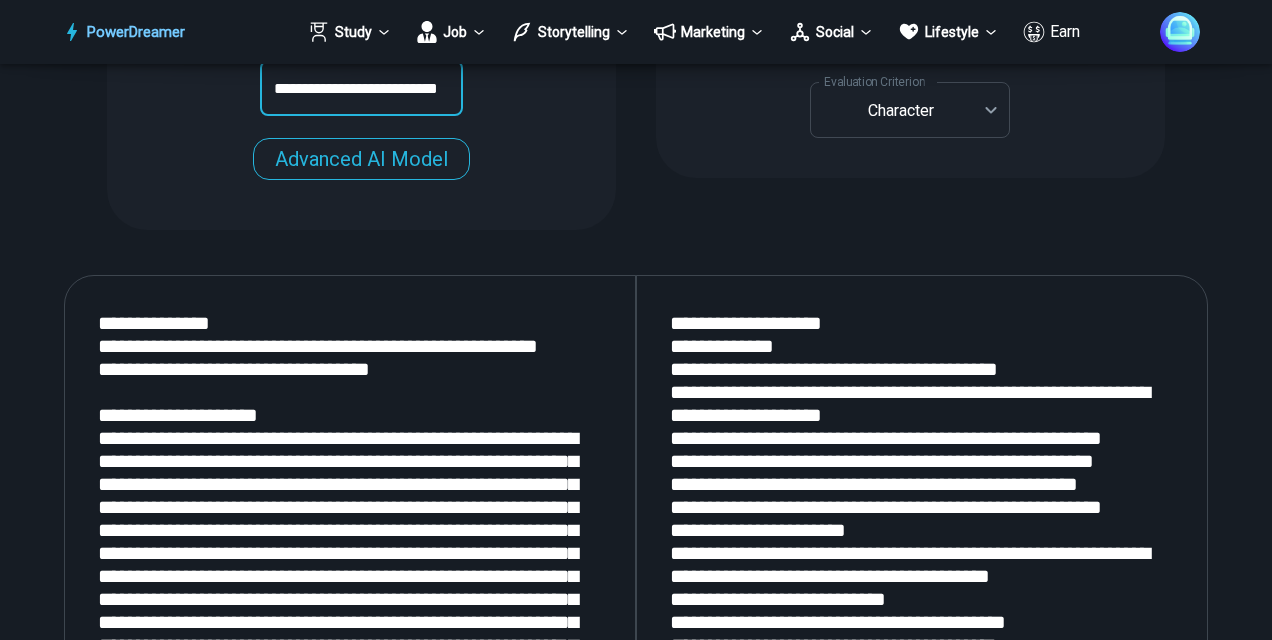 type on "**********" 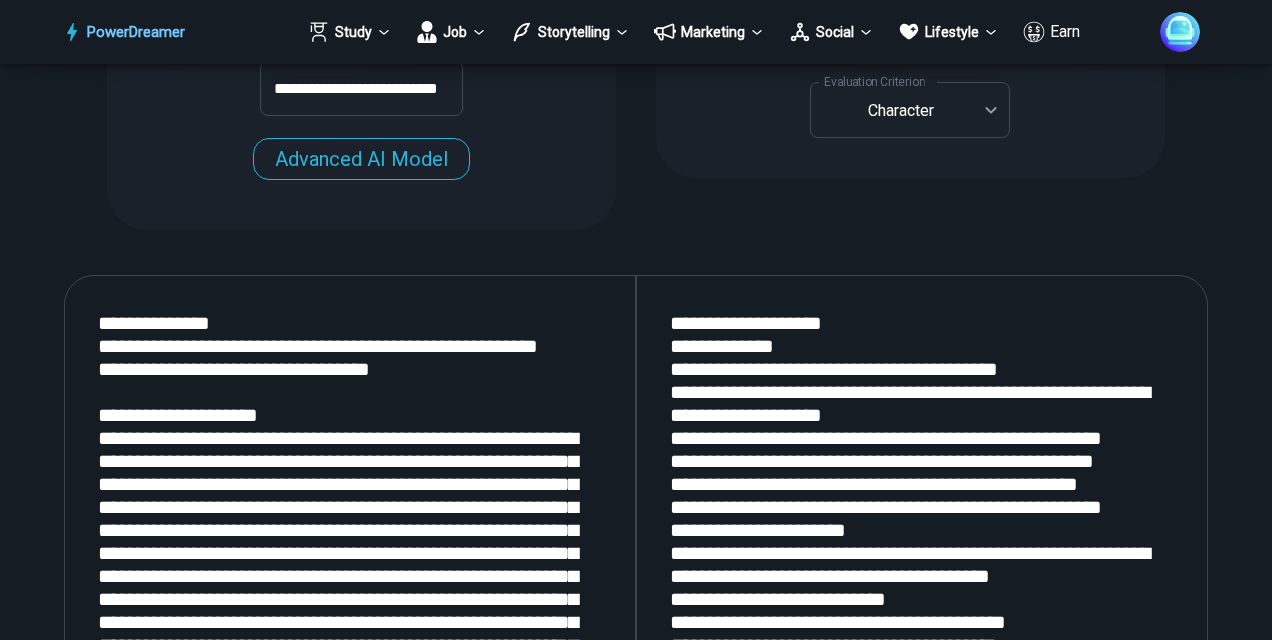 click at bounding box center [350, 542] 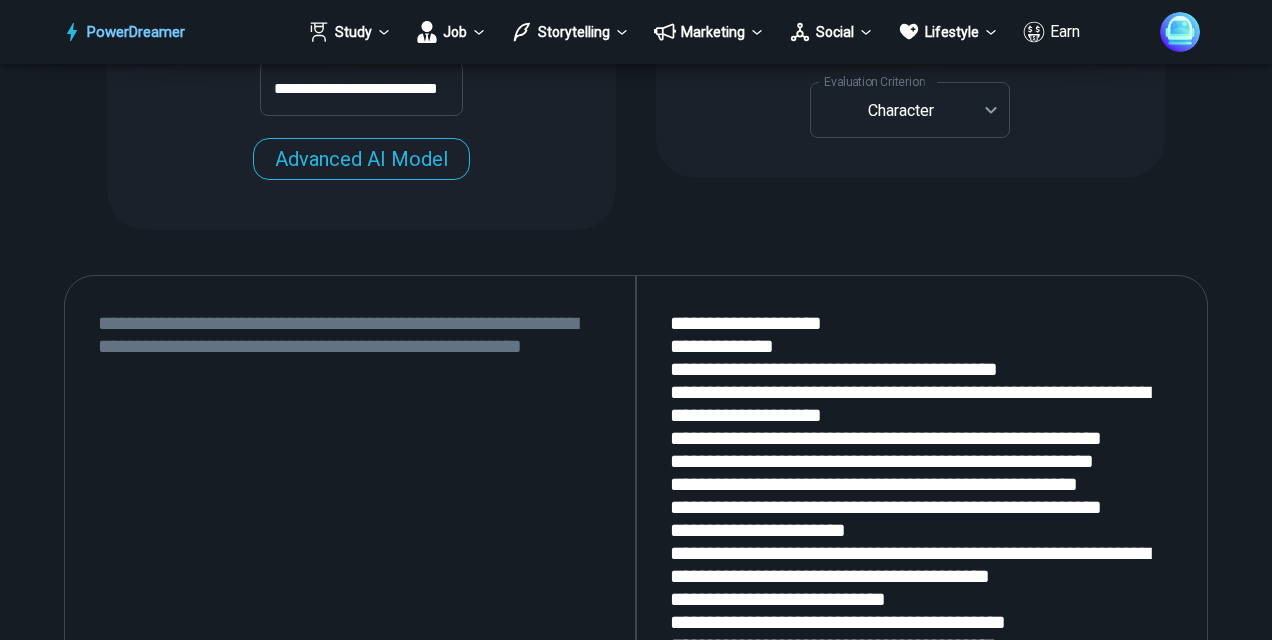 type 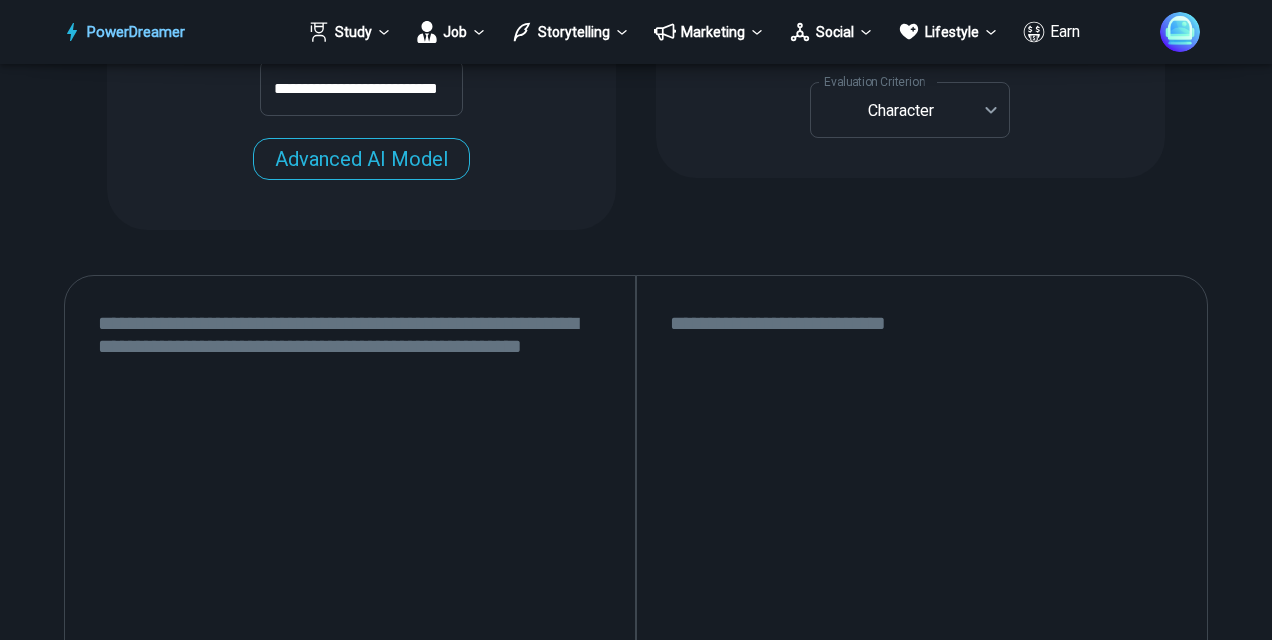 click at bounding box center (922, 542) 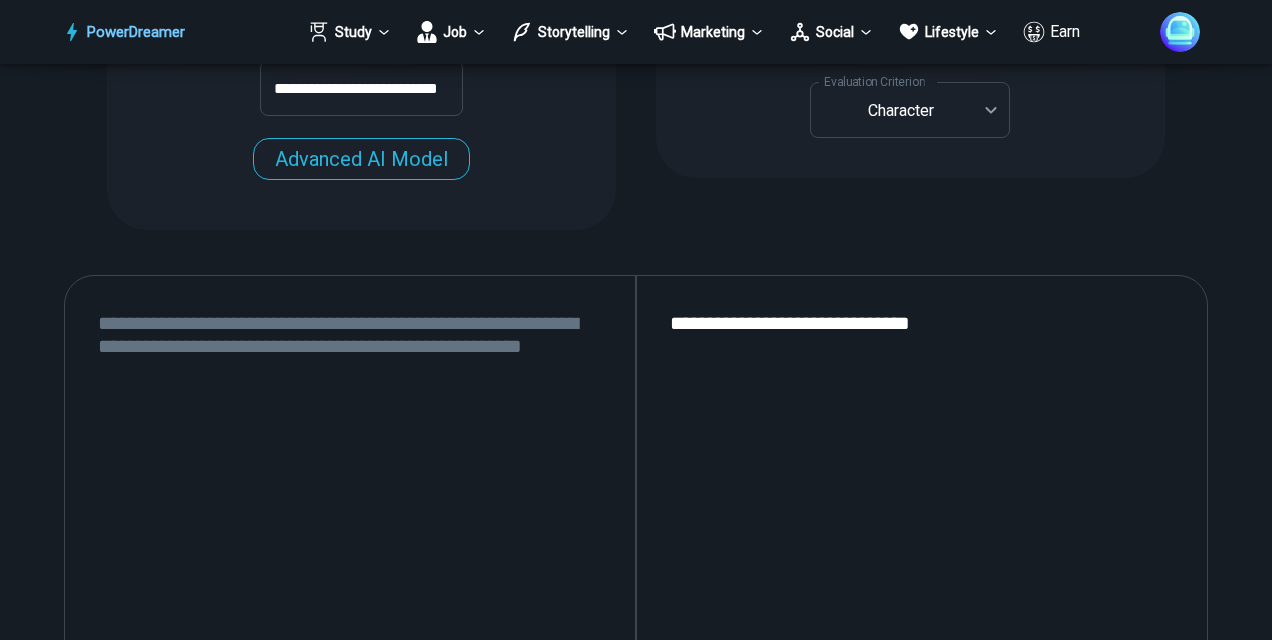 paste on "**********" 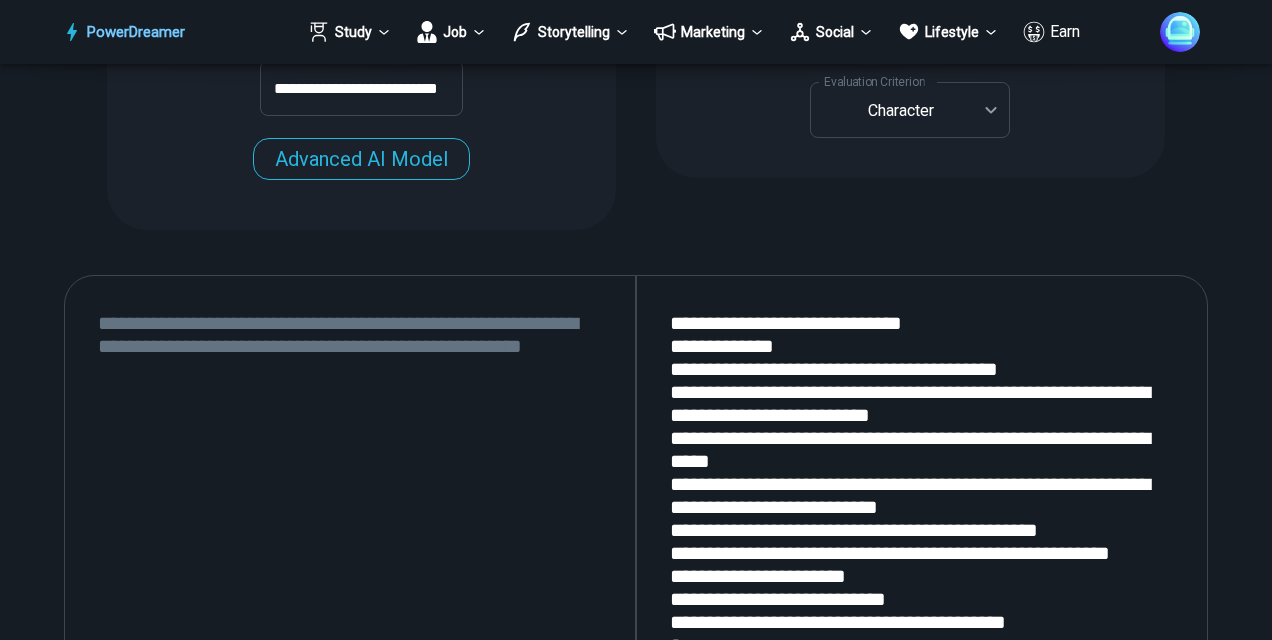 scroll, scrollTop: 2449, scrollLeft: 0, axis: vertical 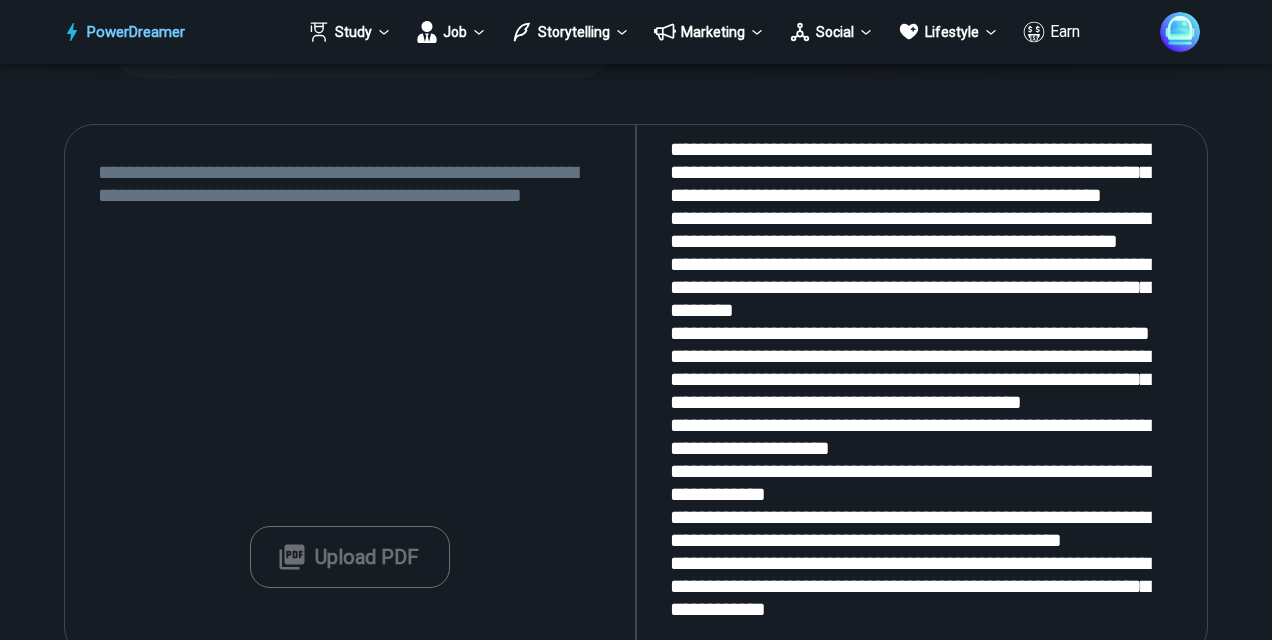type on "**********" 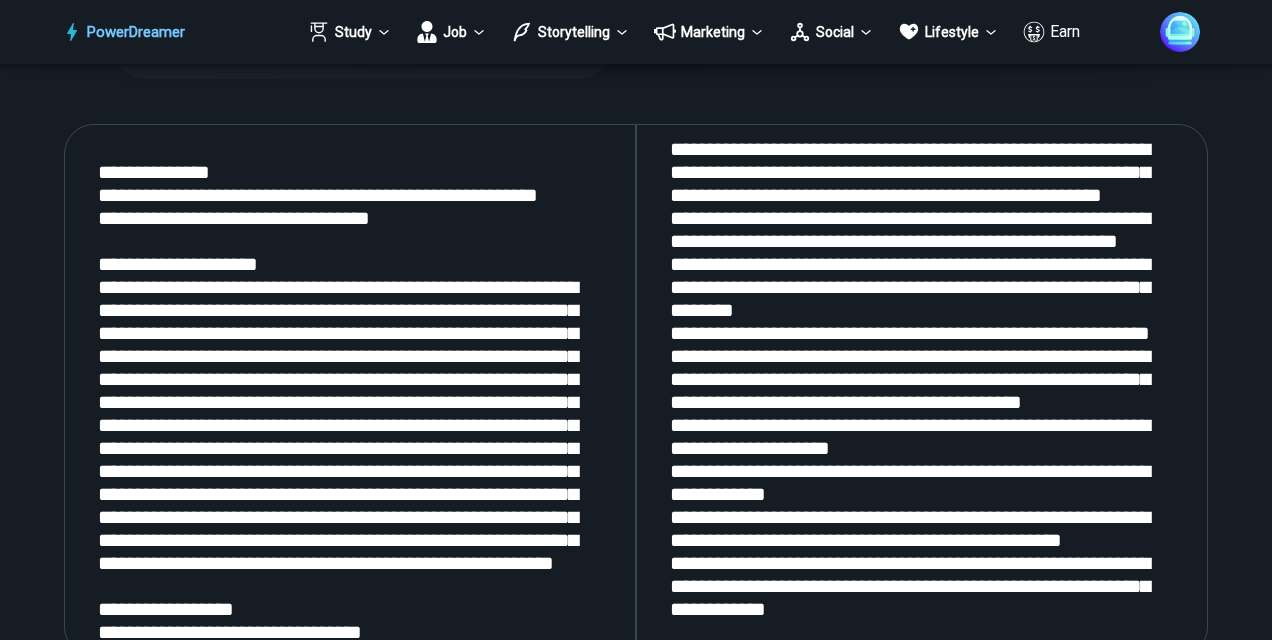 scroll, scrollTop: 3292, scrollLeft: 0, axis: vertical 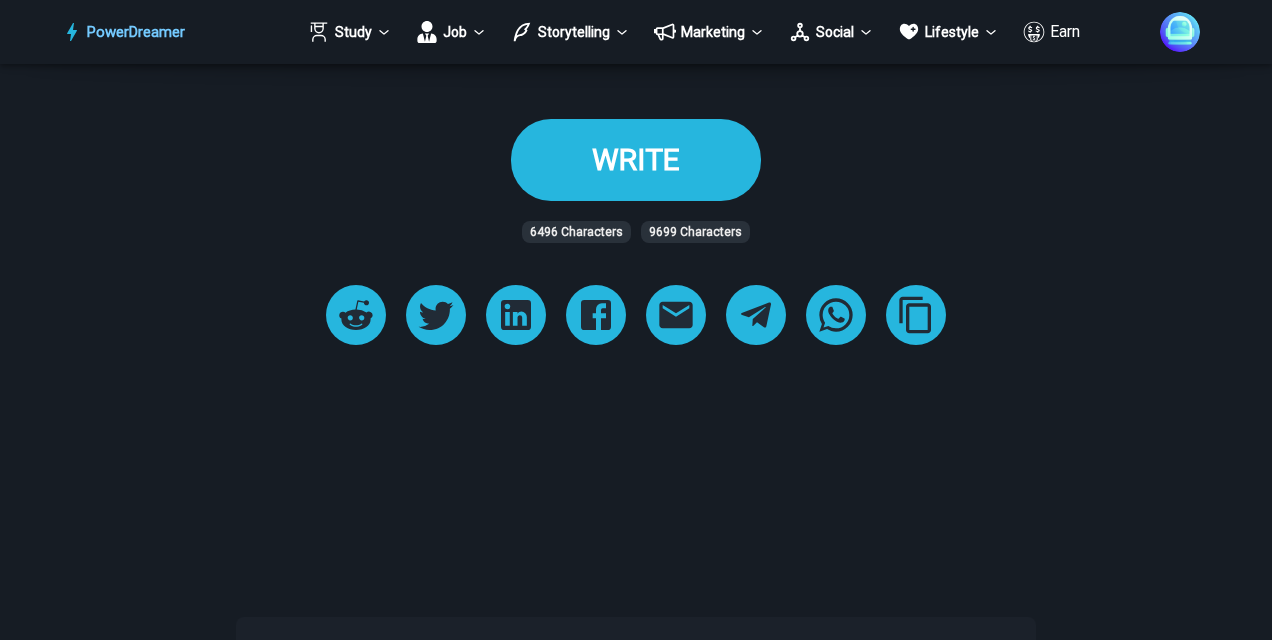 type on "**********" 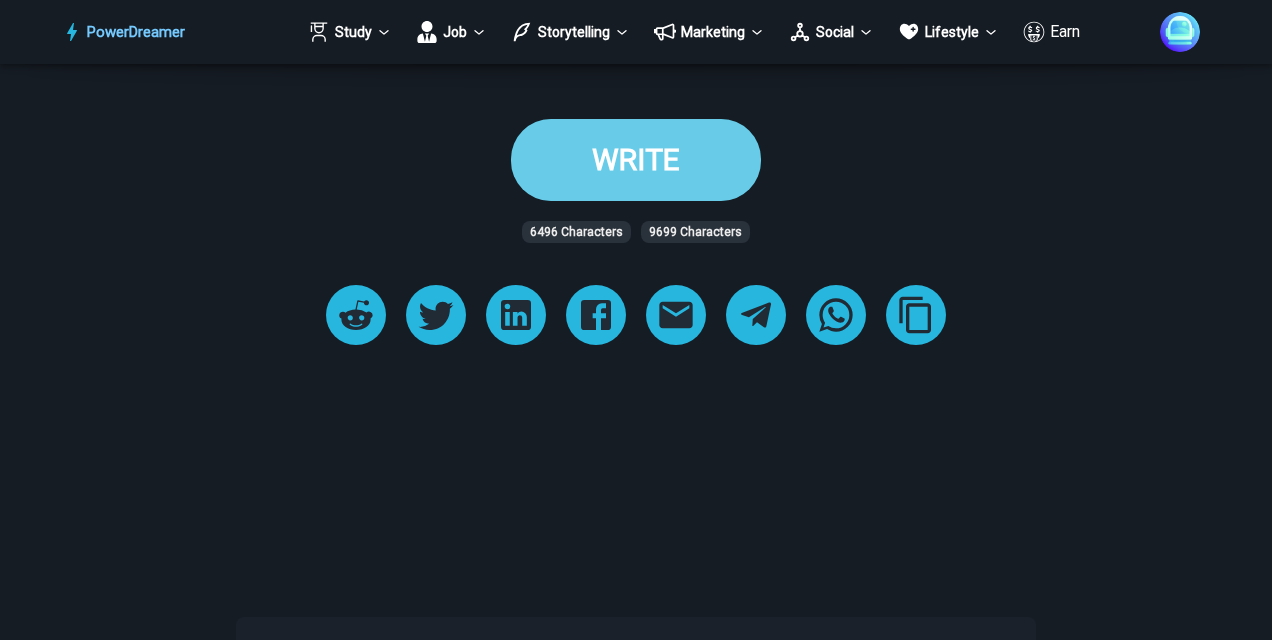 click on "WRITE" at bounding box center (636, 159) 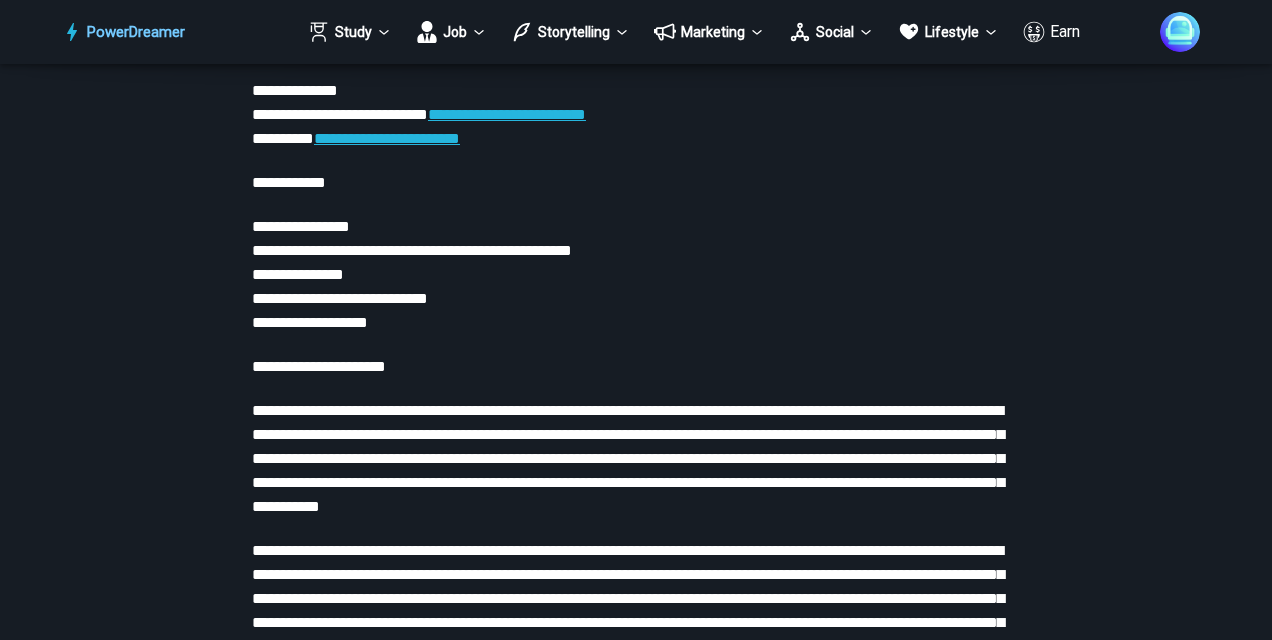scroll, scrollTop: 3249, scrollLeft: 0, axis: vertical 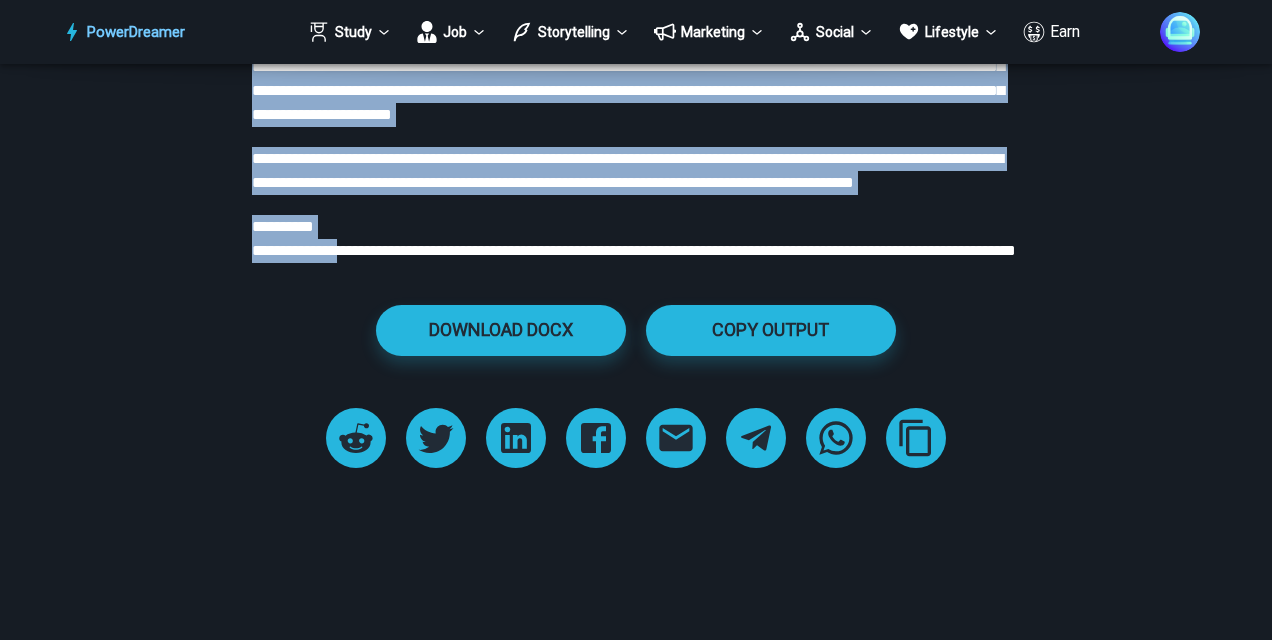 drag, startPoint x: 255, startPoint y: 182, endPoint x: 365, endPoint y: 342, distance: 194.16487 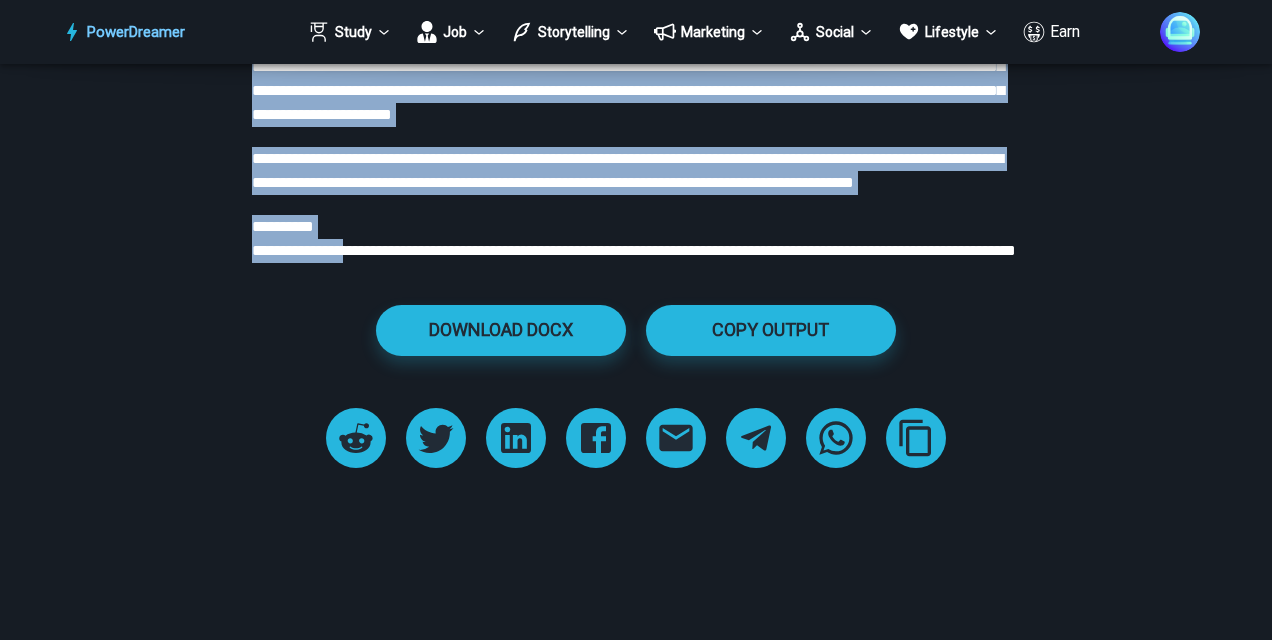copy on "**********" 